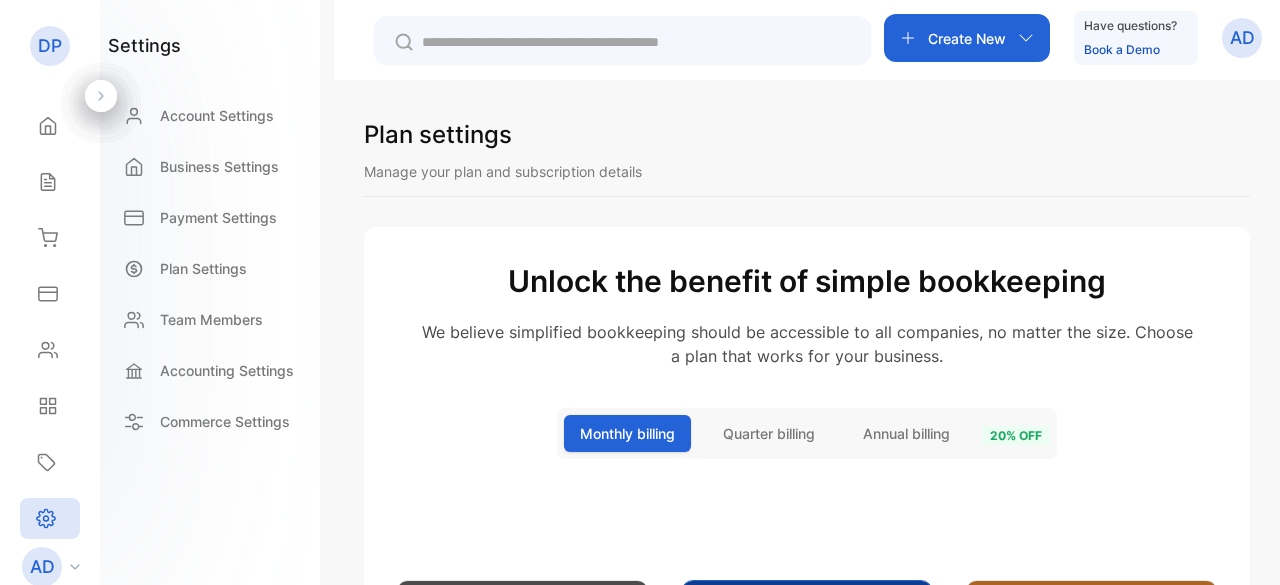 scroll, scrollTop: 0, scrollLeft: 0, axis: both 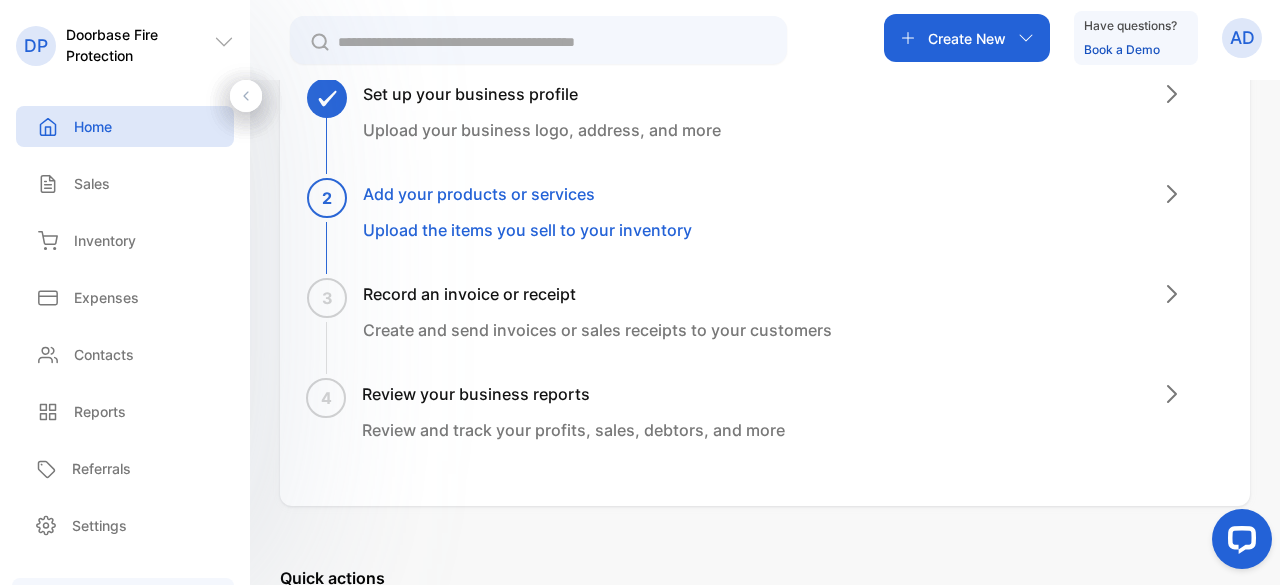 click on "Add your products or services" at bounding box center [527, 194] 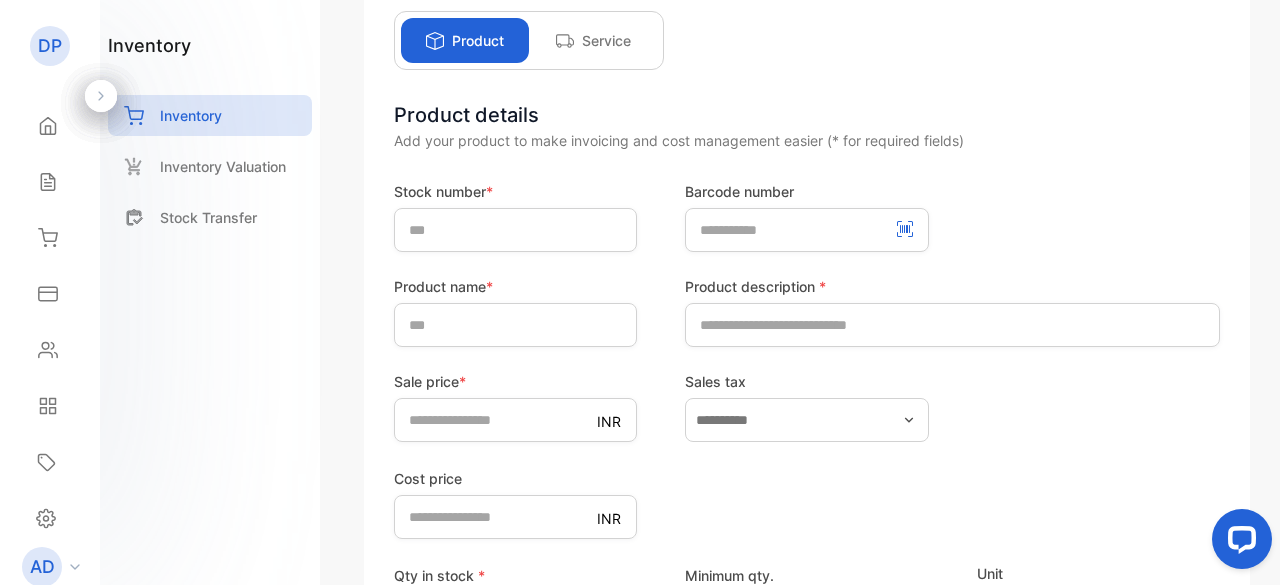 click on "Service" at bounding box center [606, 40] 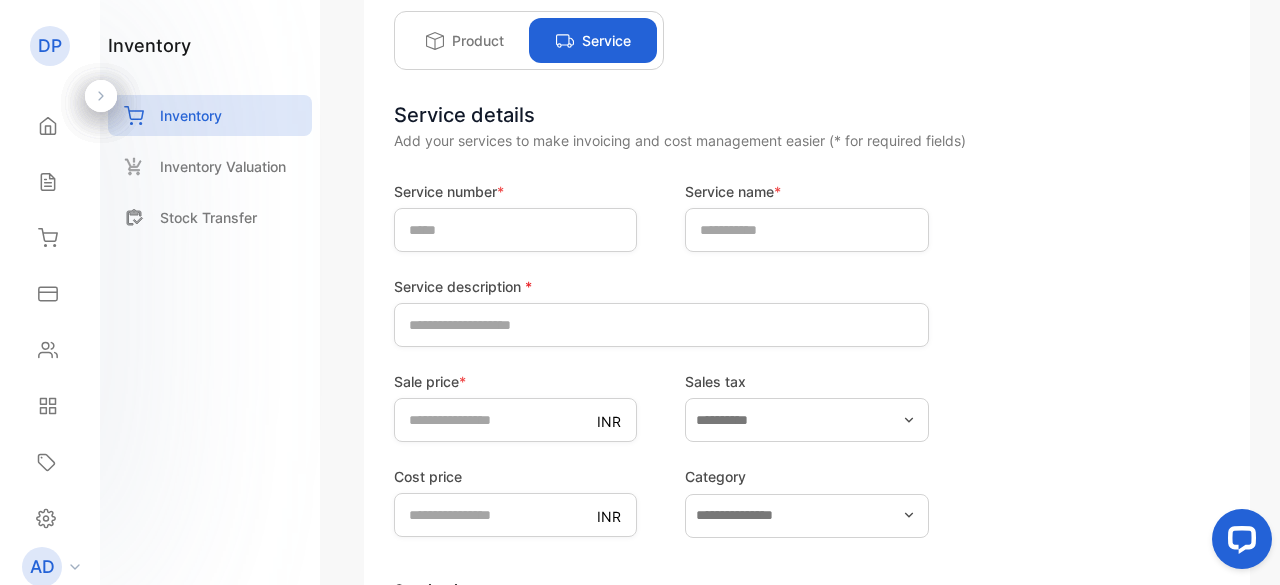 click on "Product" at bounding box center [478, 40] 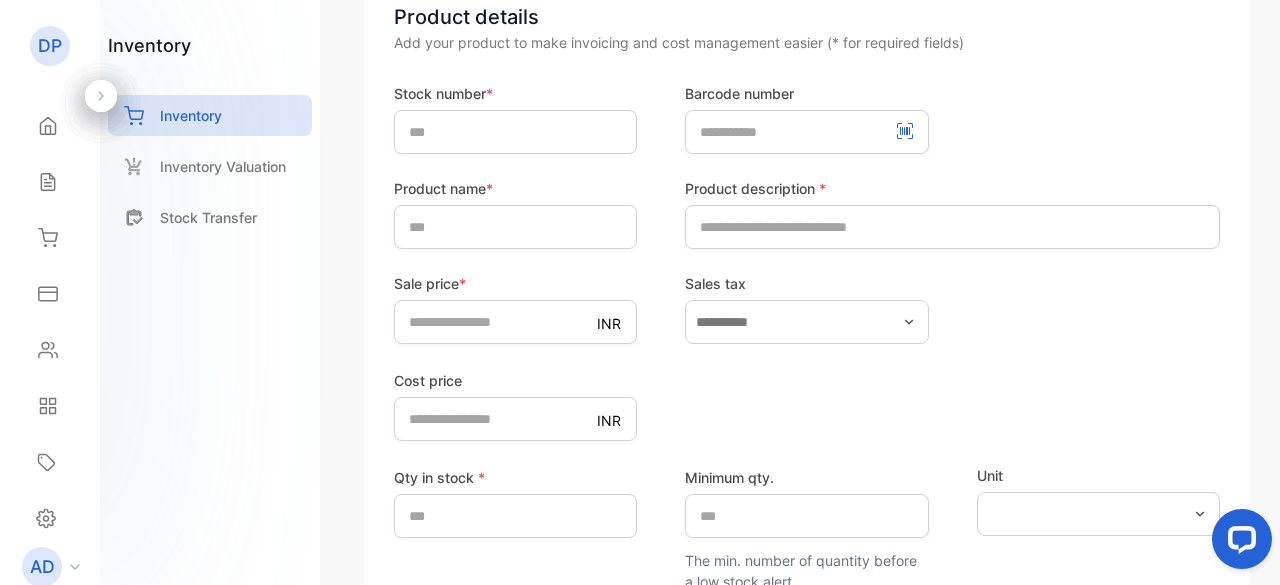 scroll, scrollTop: 268, scrollLeft: 0, axis: vertical 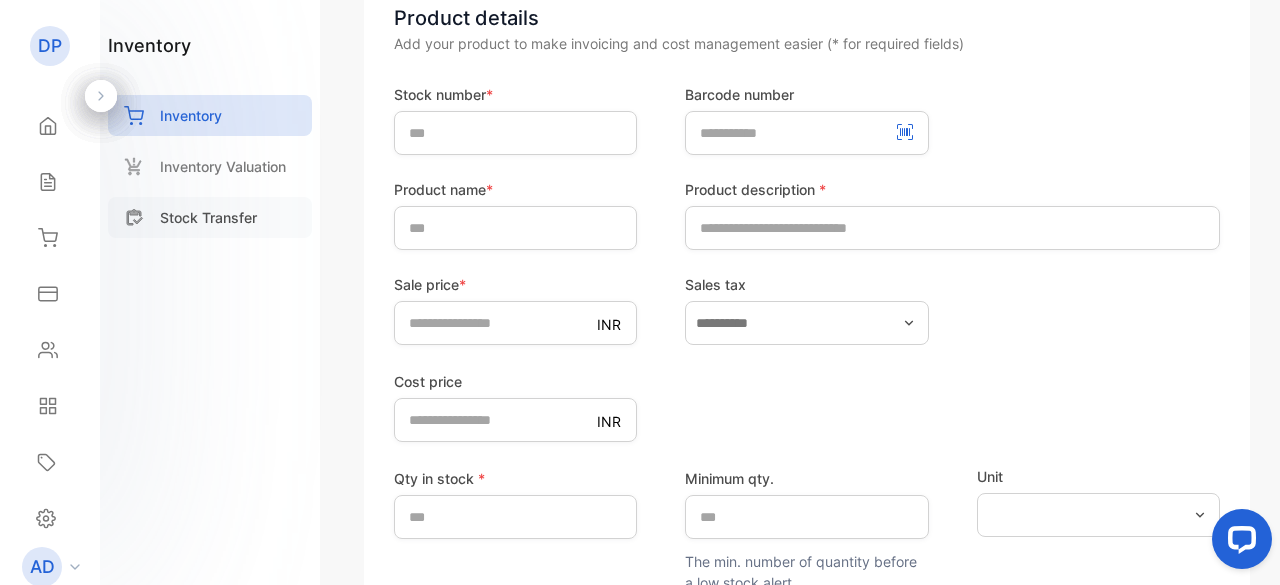 click on "Stock Transfer" at bounding box center [208, 217] 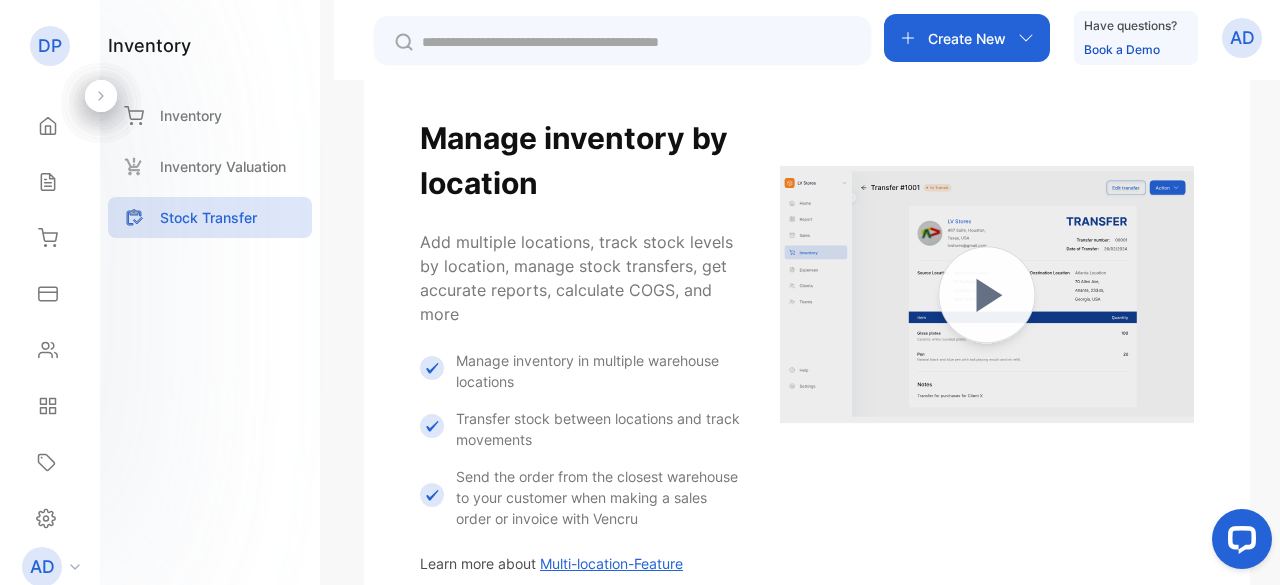 scroll, scrollTop: 126, scrollLeft: 0, axis: vertical 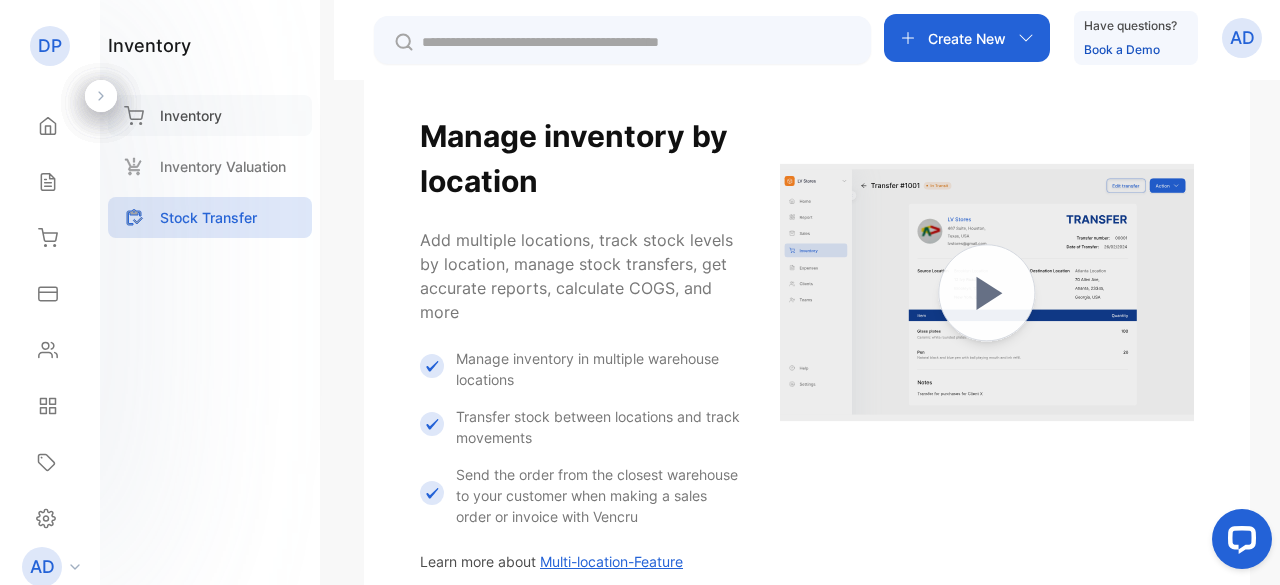 click on "Inventory" at bounding box center (191, 115) 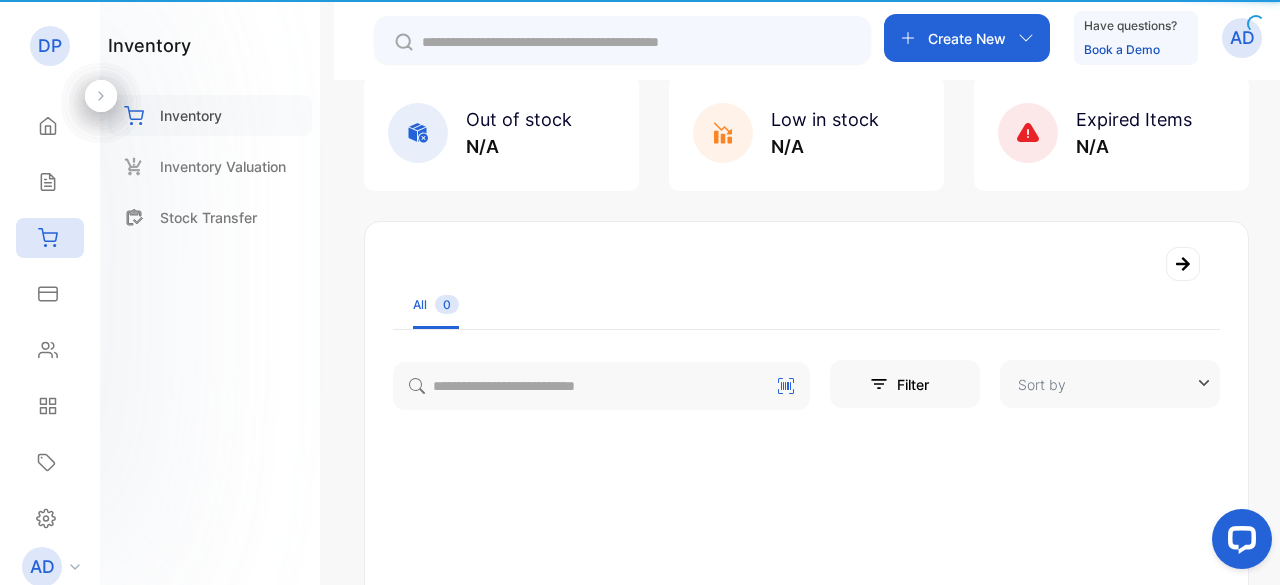 type on "**********" 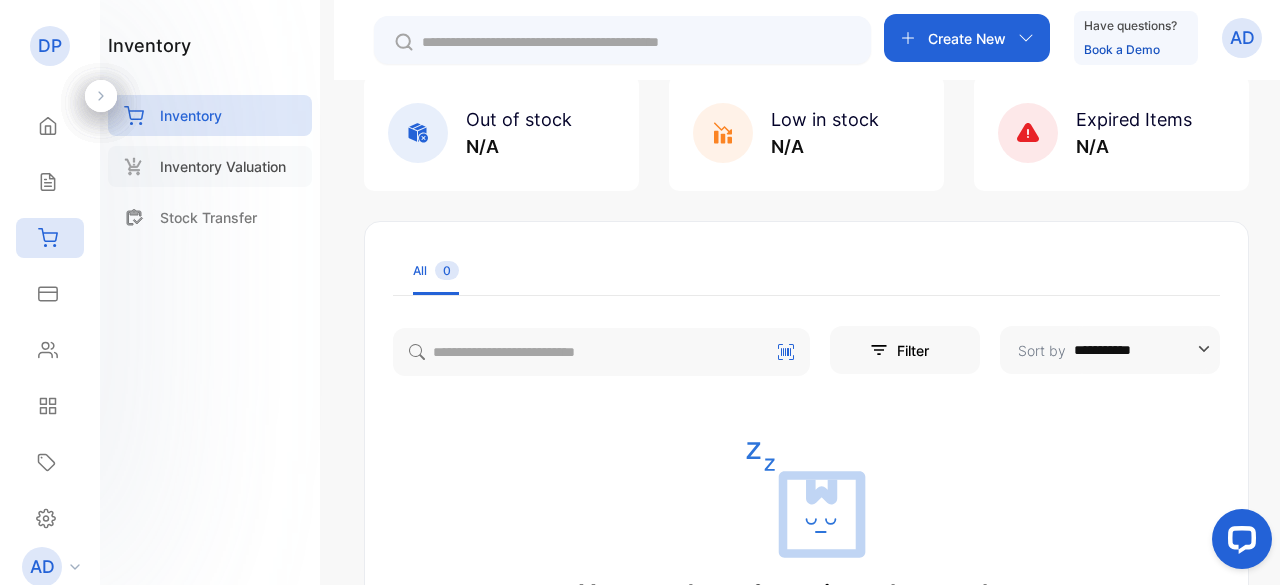 click on "Inventory Valuation" at bounding box center [223, 166] 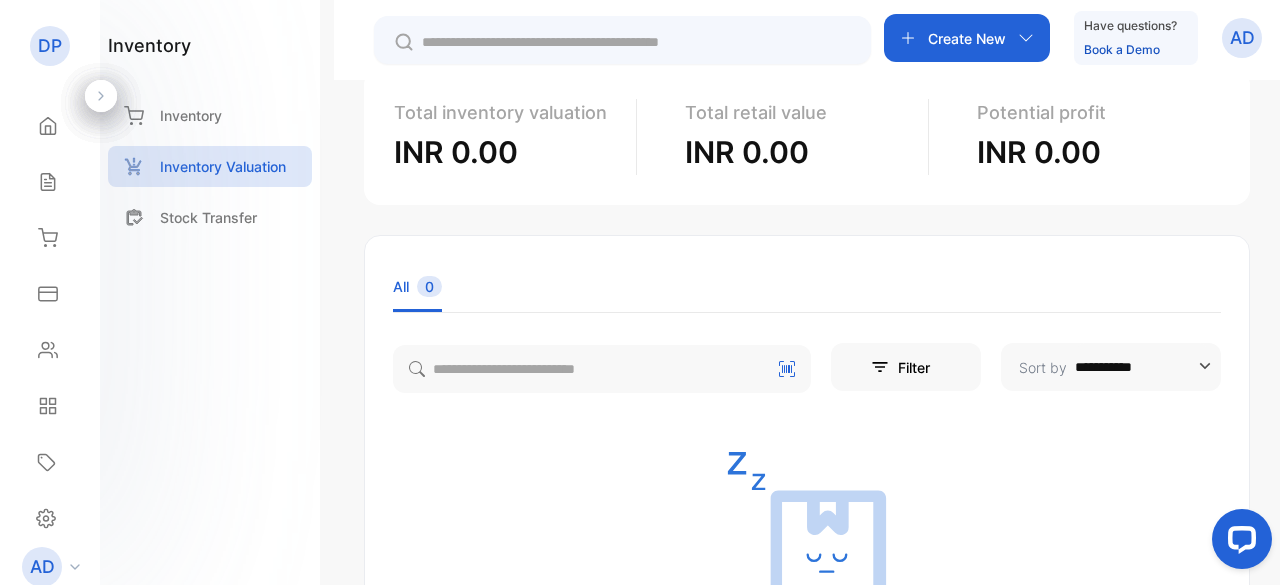 click on "Inventory" at bounding box center [191, 115] 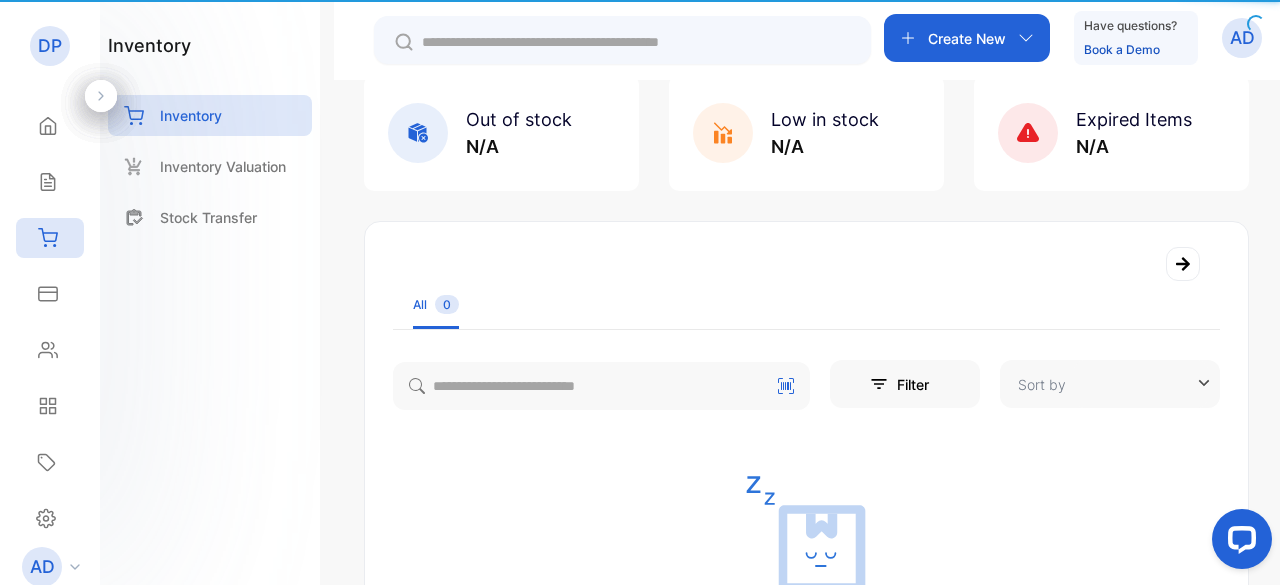 type on "**********" 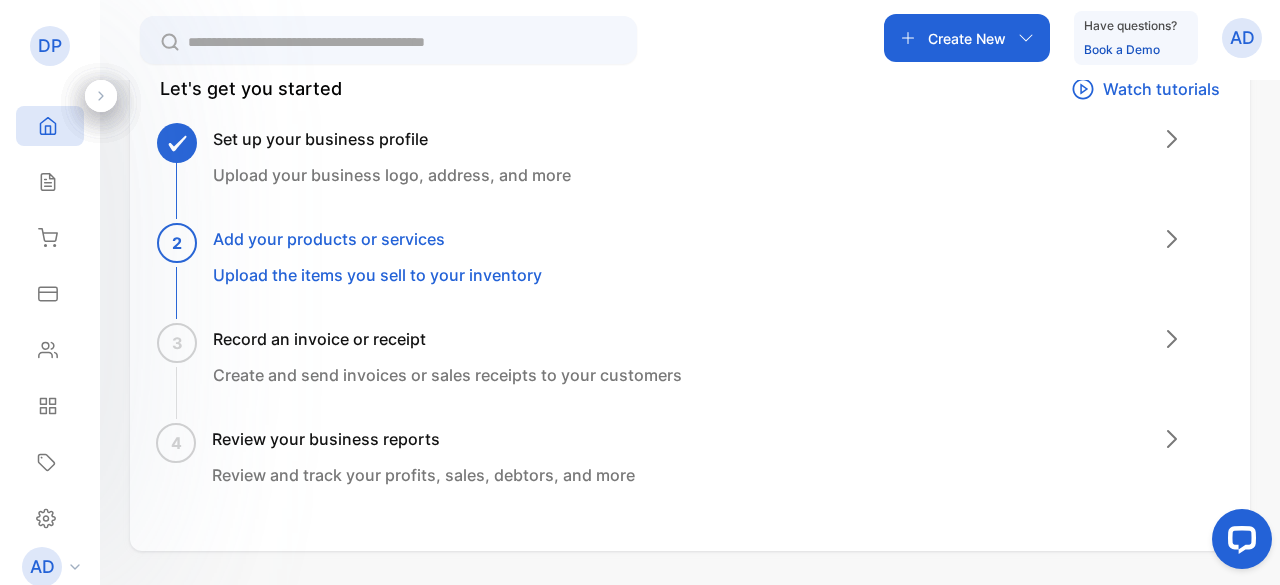 click on "Set up your business profile Upload your business logo, address, and more" at bounding box center [392, 157] 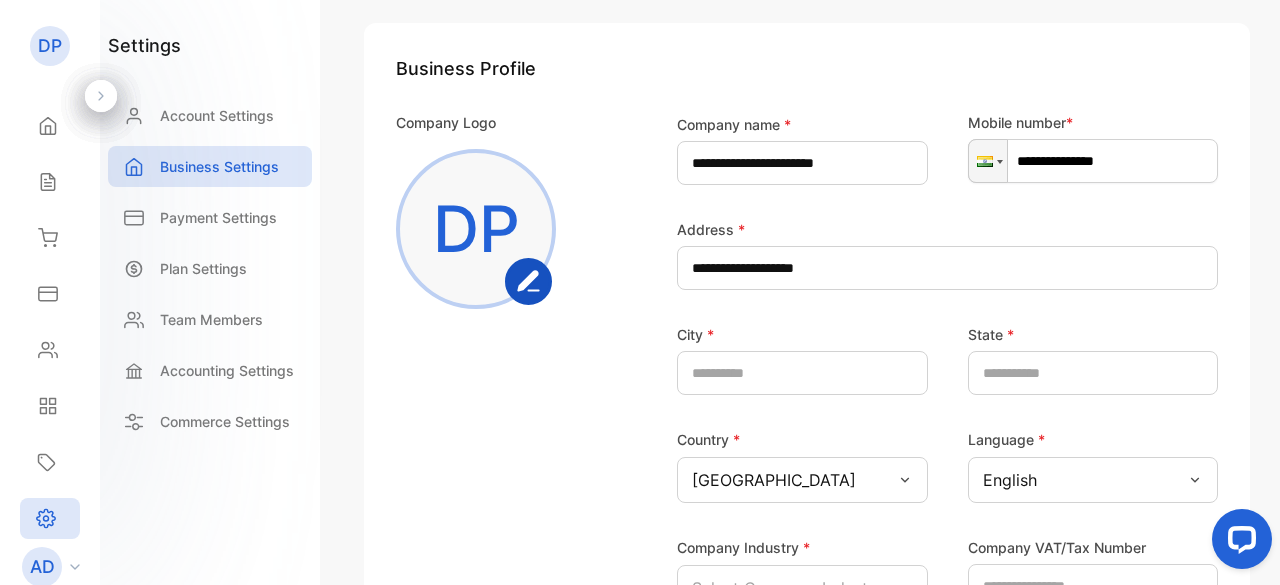 scroll, scrollTop: 194, scrollLeft: 0, axis: vertical 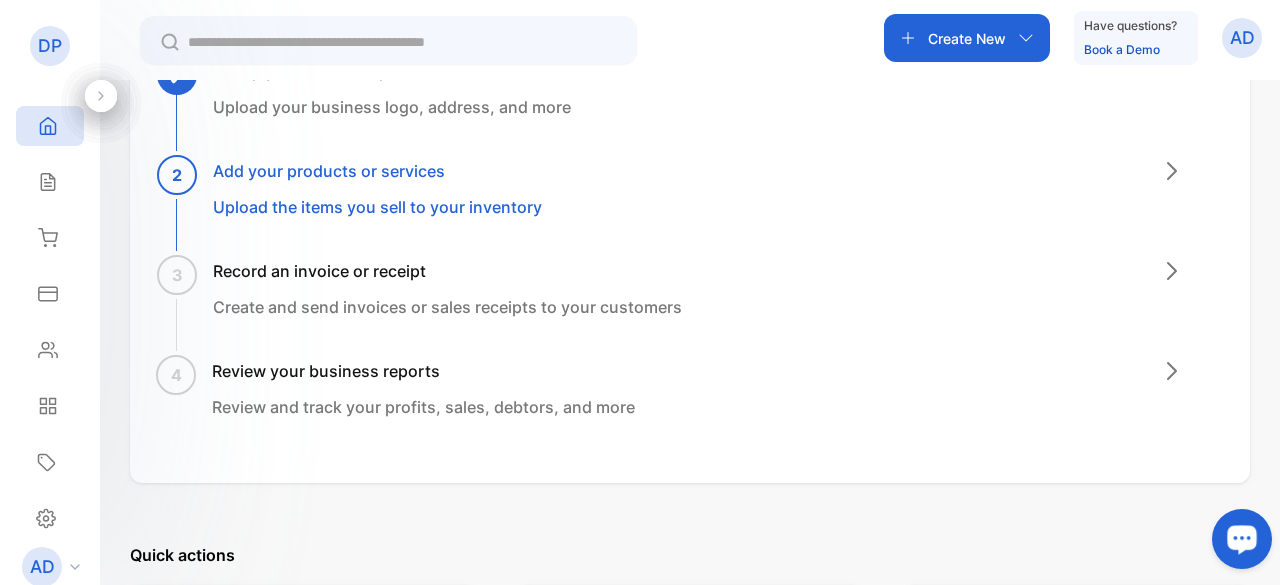click on "Record an invoice or receipt" at bounding box center [447, 271] 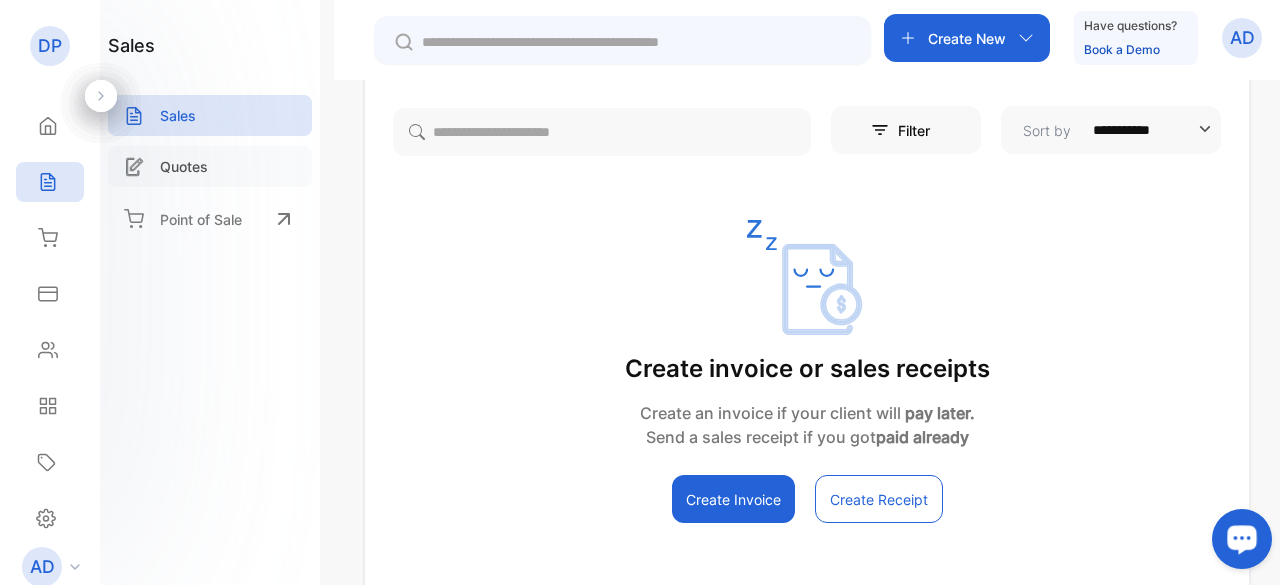 click on "Quotes" at bounding box center (184, 166) 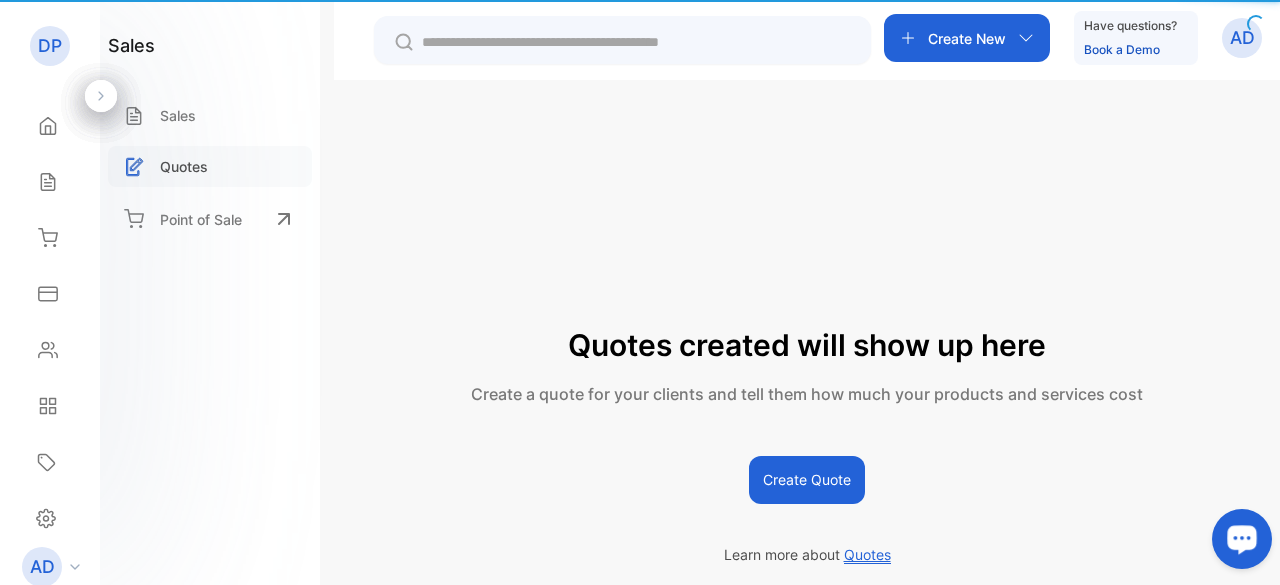 scroll, scrollTop: 0, scrollLeft: 0, axis: both 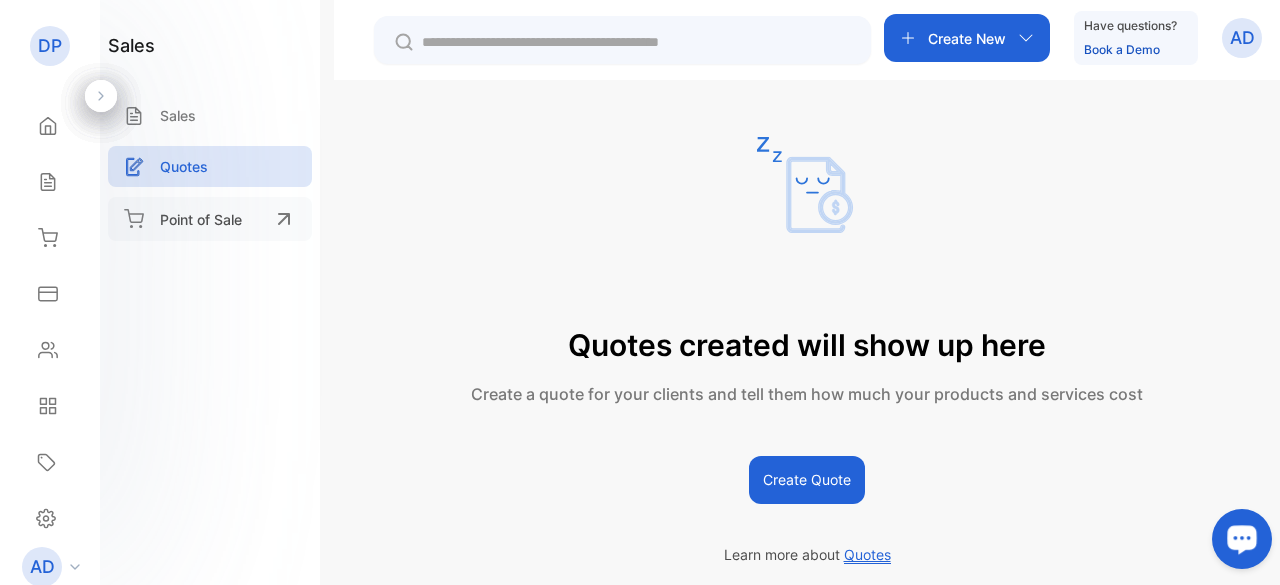 click on "Point of Sale" at bounding box center (210, 219) 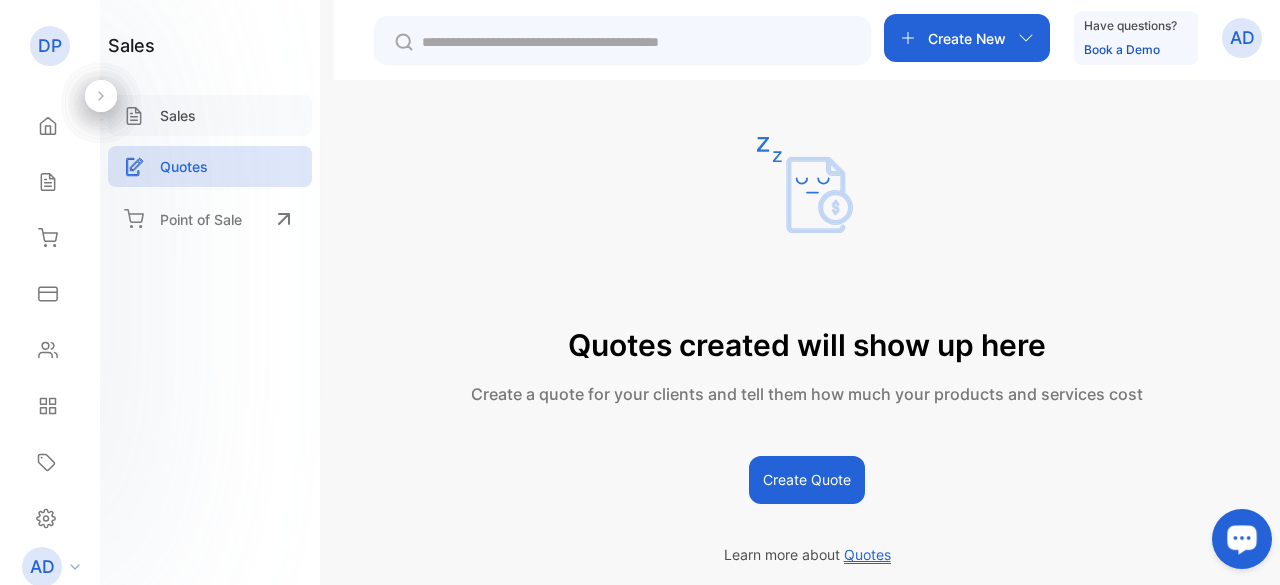 click on "Sales" at bounding box center (210, 115) 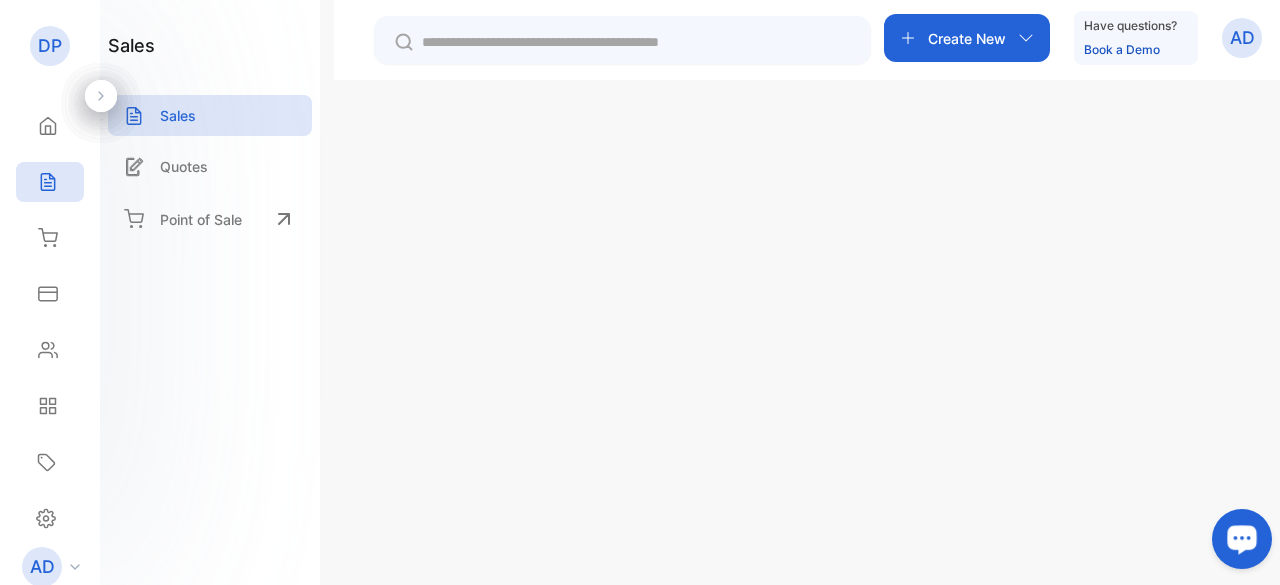 click on "Create New" at bounding box center (967, 38) 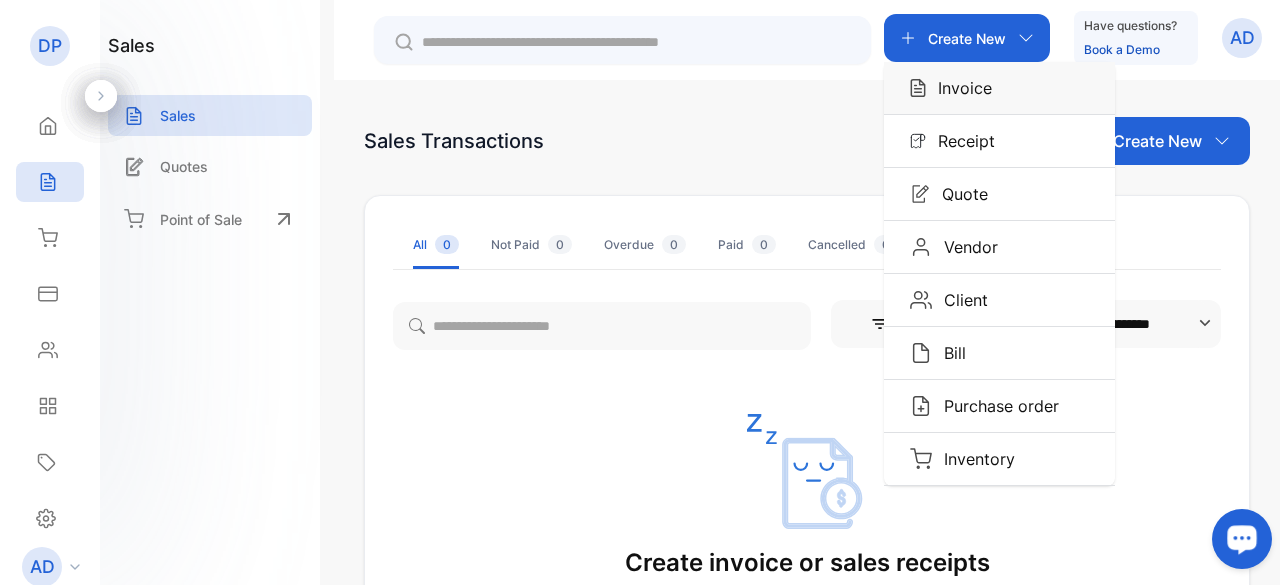 click on "Invoice" at bounding box center (959, 88) 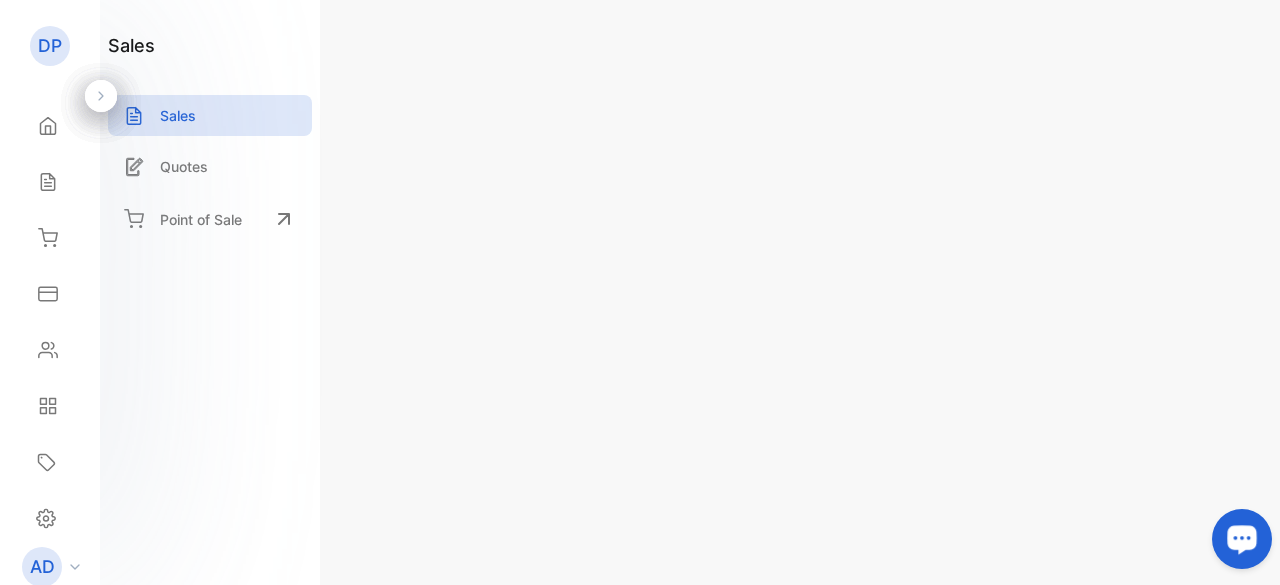 type on "**********" 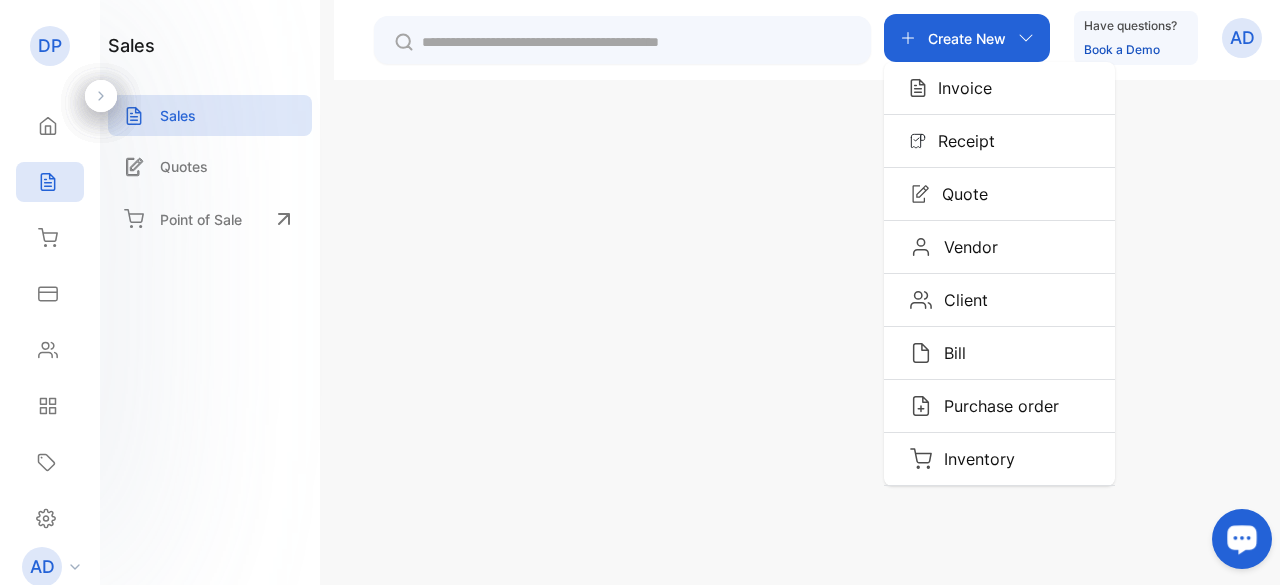 click on "Create New" at bounding box center (967, 38) 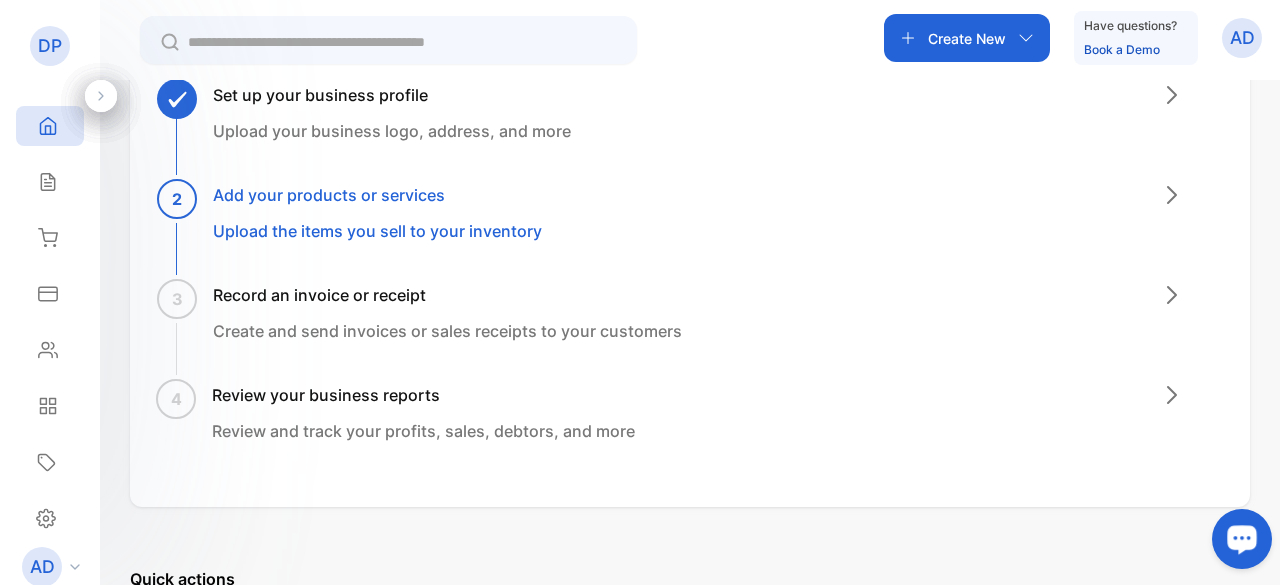 scroll, scrollTop: 228, scrollLeft: 0, axis: vertical 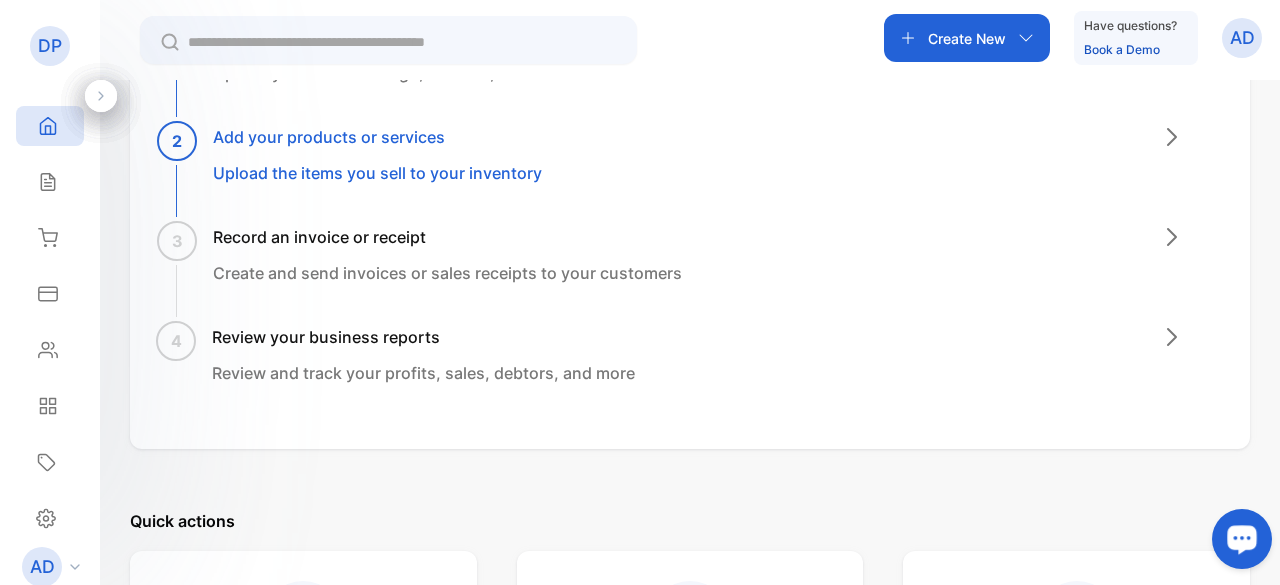 click on "Review your business reports" at bounding box center [423, 337] 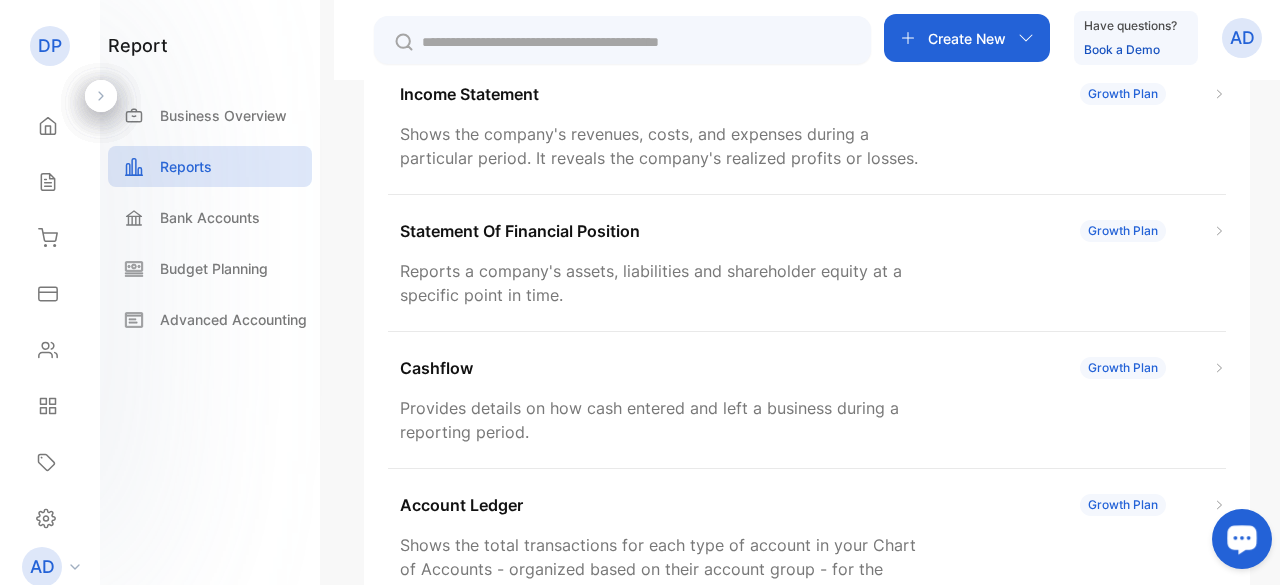 type 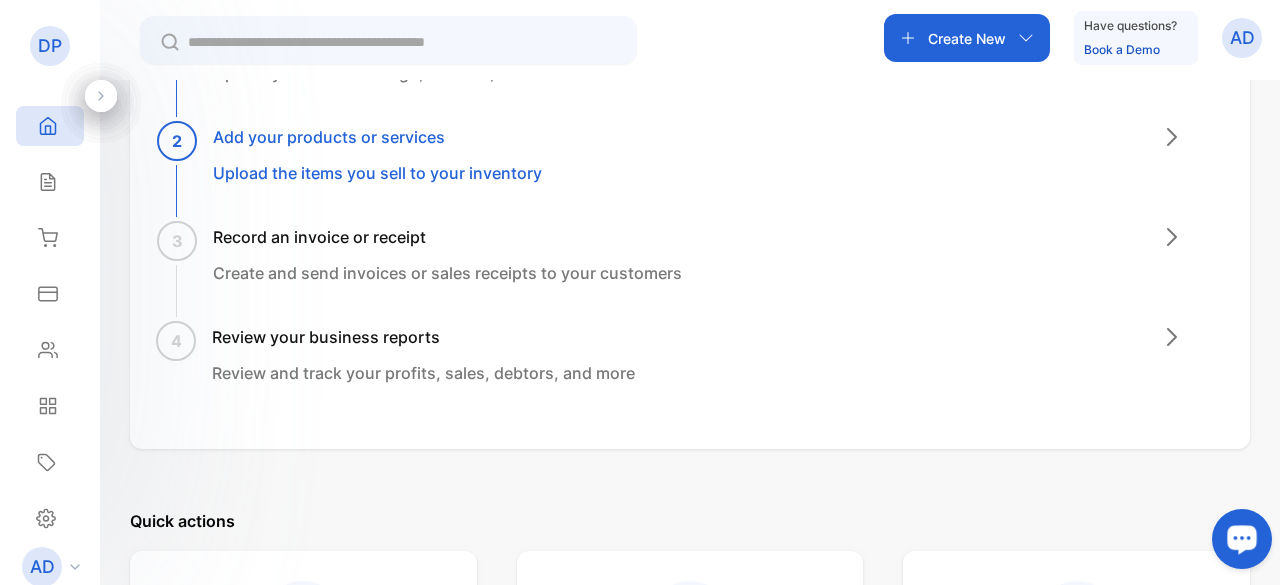 scroll, scrollTop: 593, scrollLeft: 0, axis: vertical 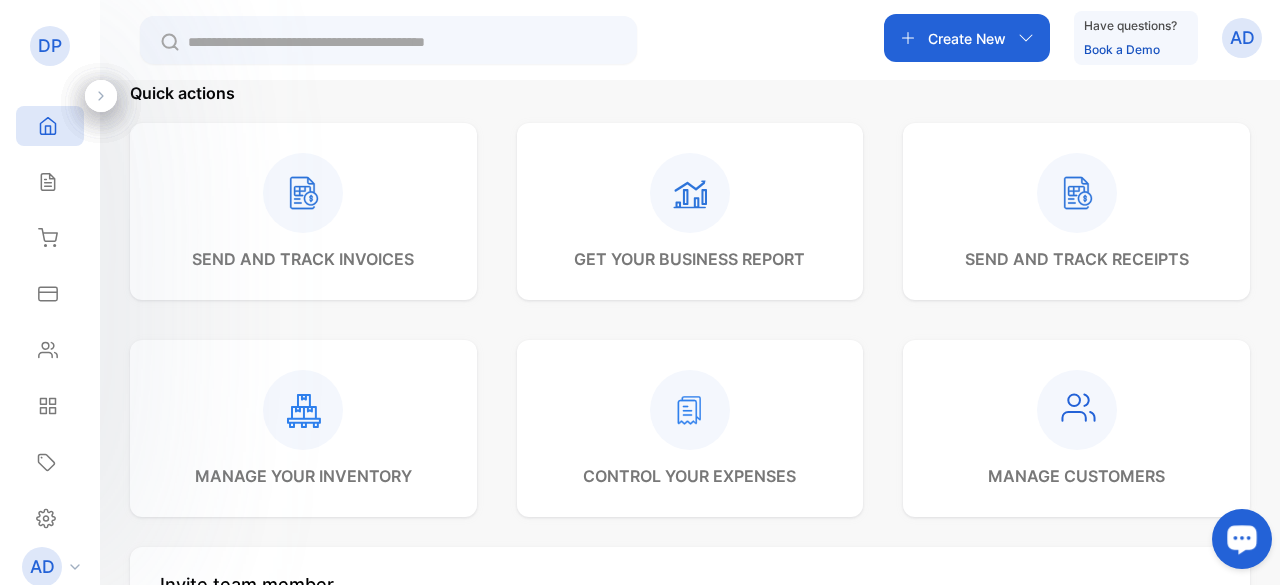 click 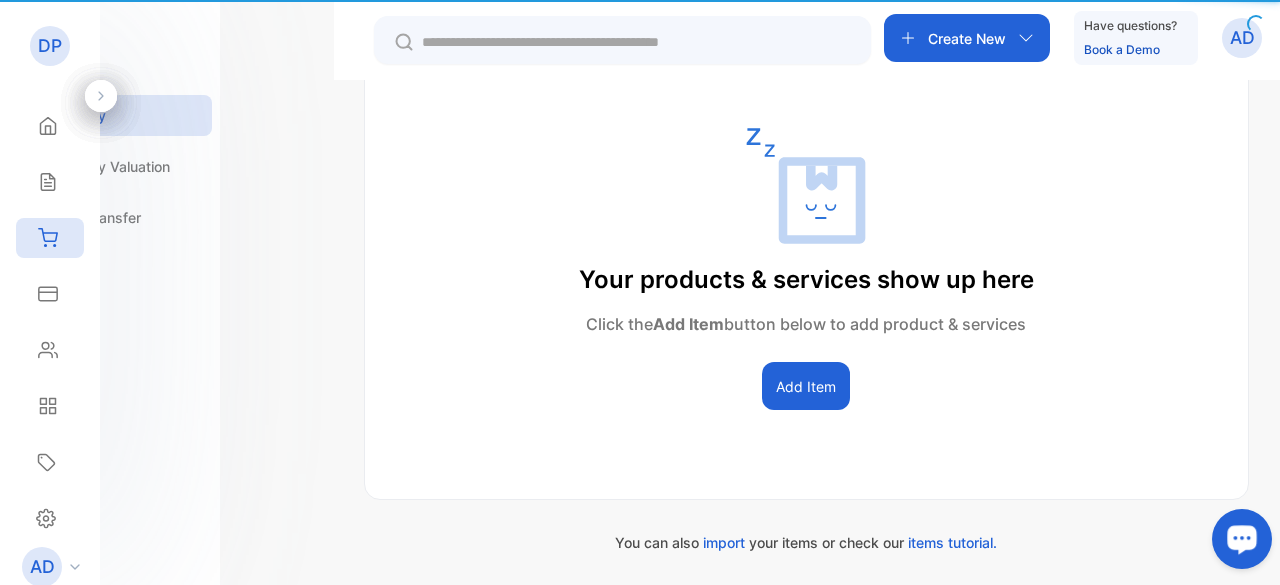 type on "**********" 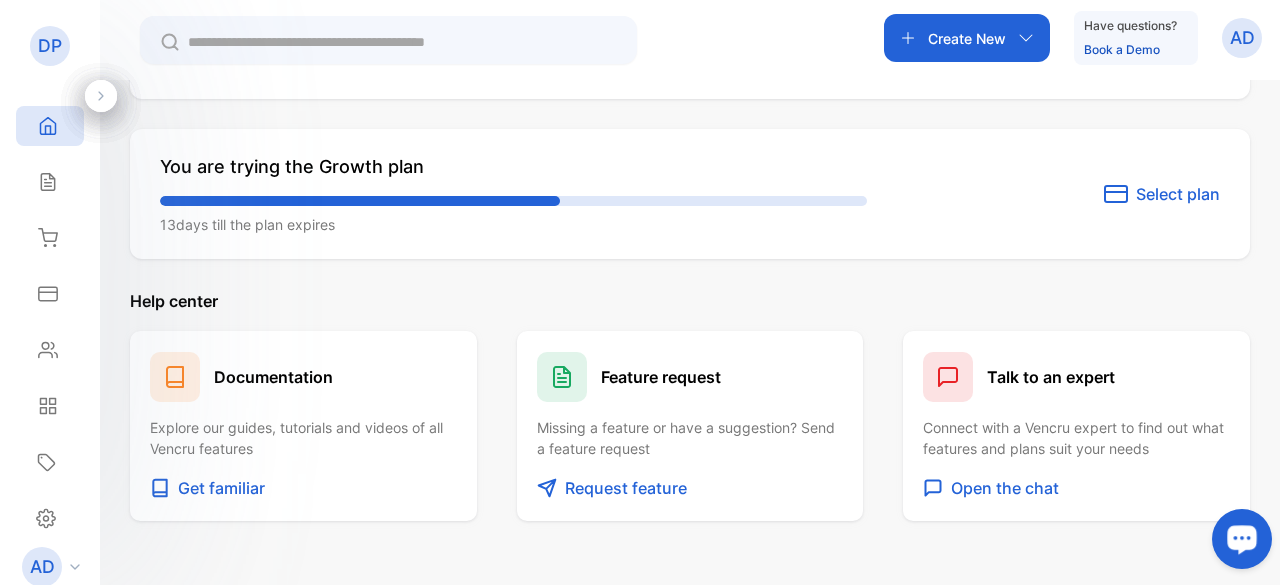 scroll, scrollTop: 1296, scrollLeft: 0, axis: vertical 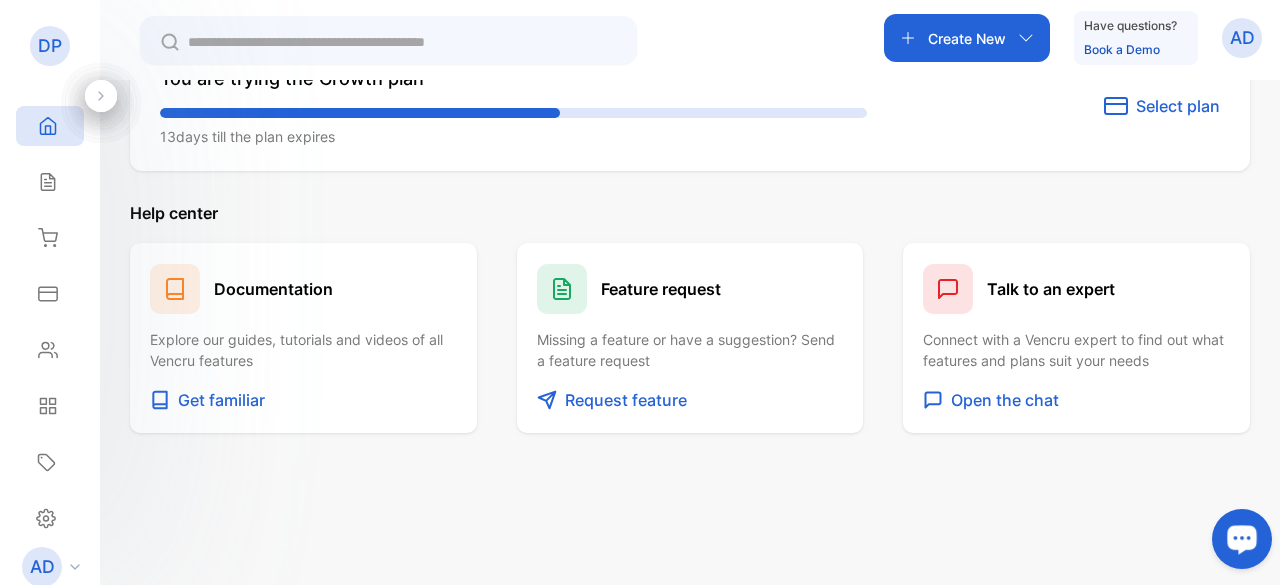 drag, startPoint x: 894, startPoint y: 182, endPoint x: 909, endPoint y: 391, distance: 209.53758 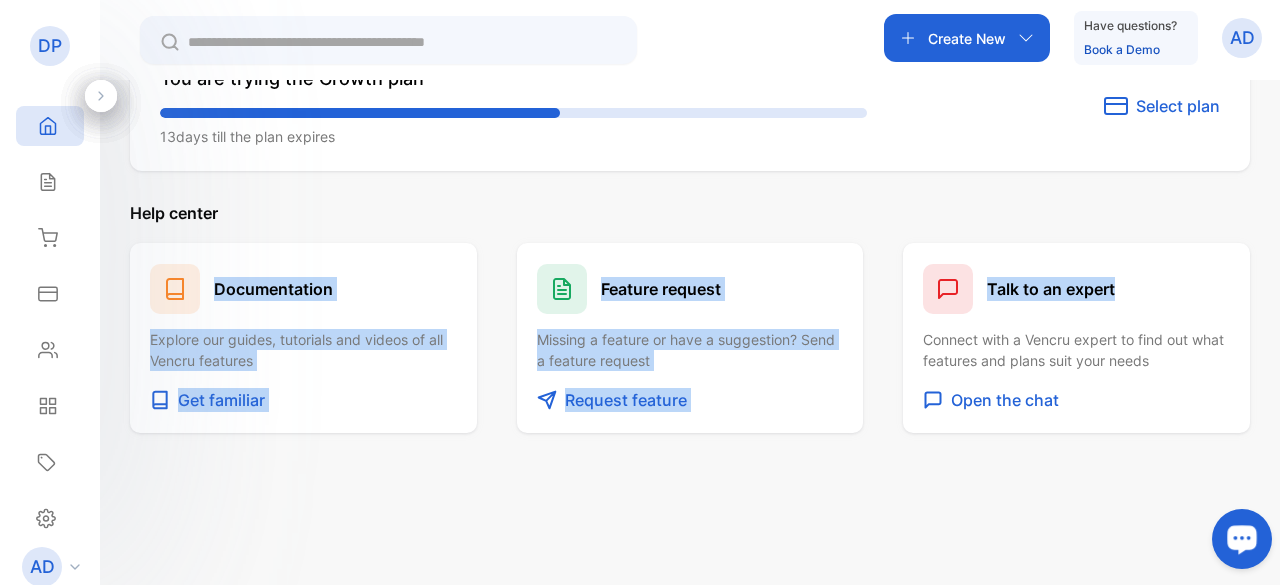 drag, startPoint x: 1270, startPoint y: 295, endPoint x: 1262, endPoint y: 224, distance: 71.44928 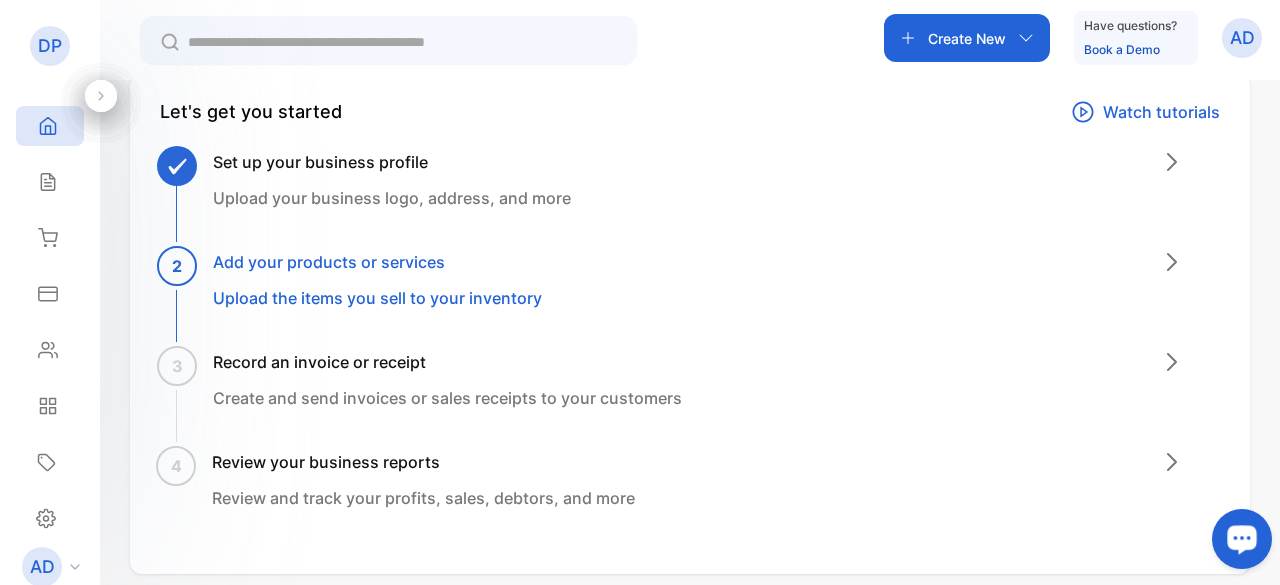 scroll, scrollTop: 104, scrollLeft: 0, axis: vertical 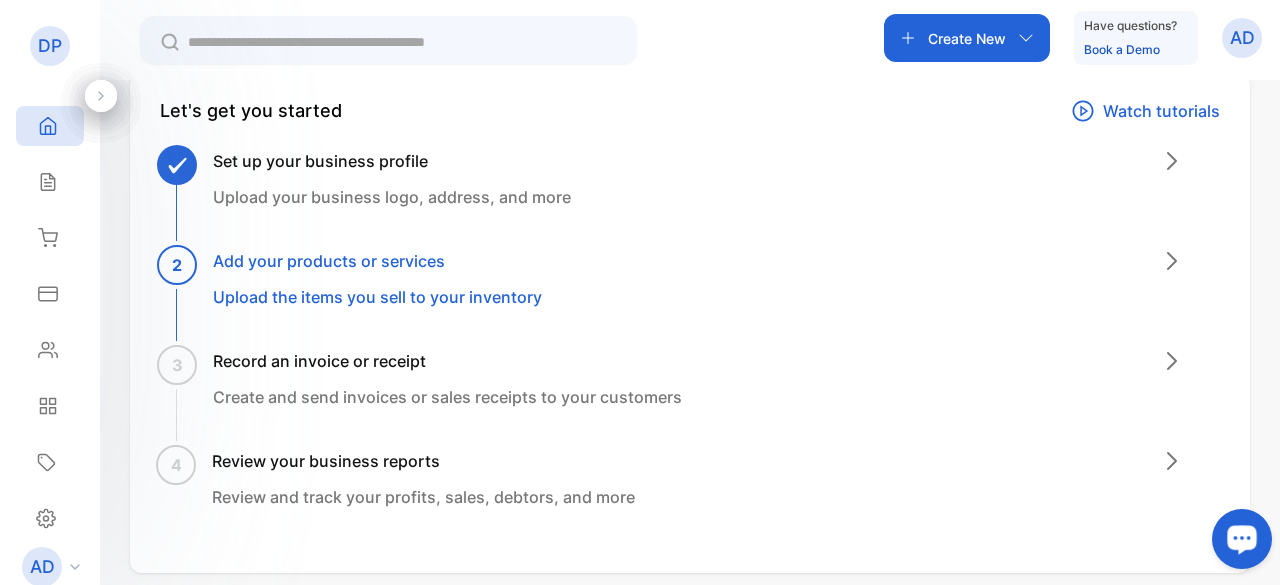 click on "2 Add your products or services Upload the items you sell to your inventory" at bounding box center (698, 299) 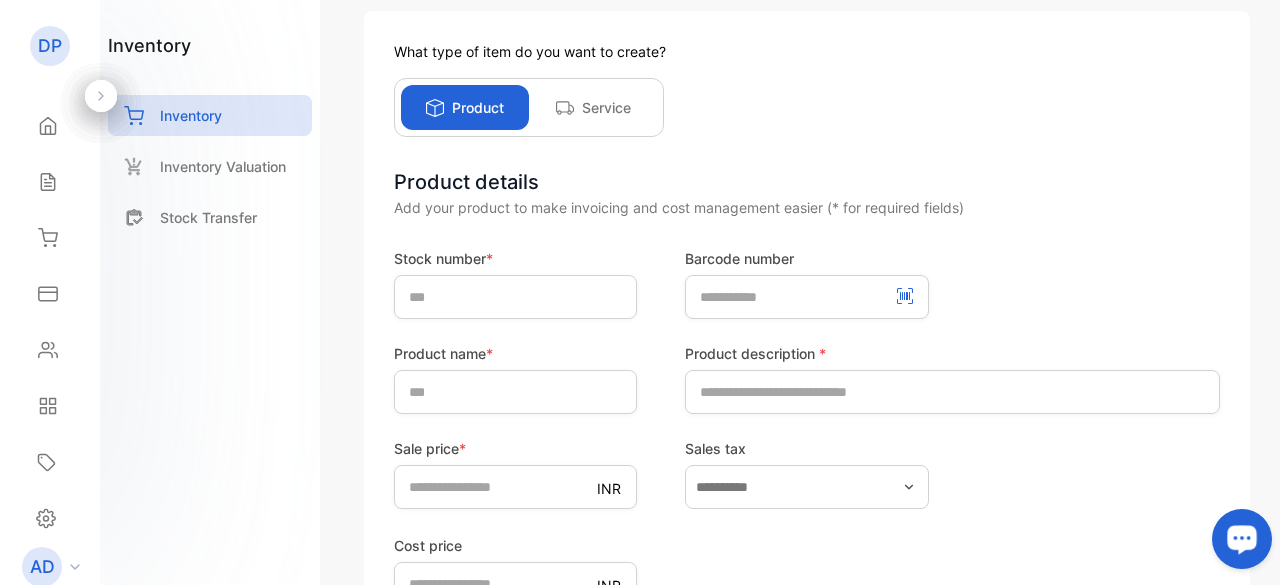 click on "DP" at bounding box center (50, 46) 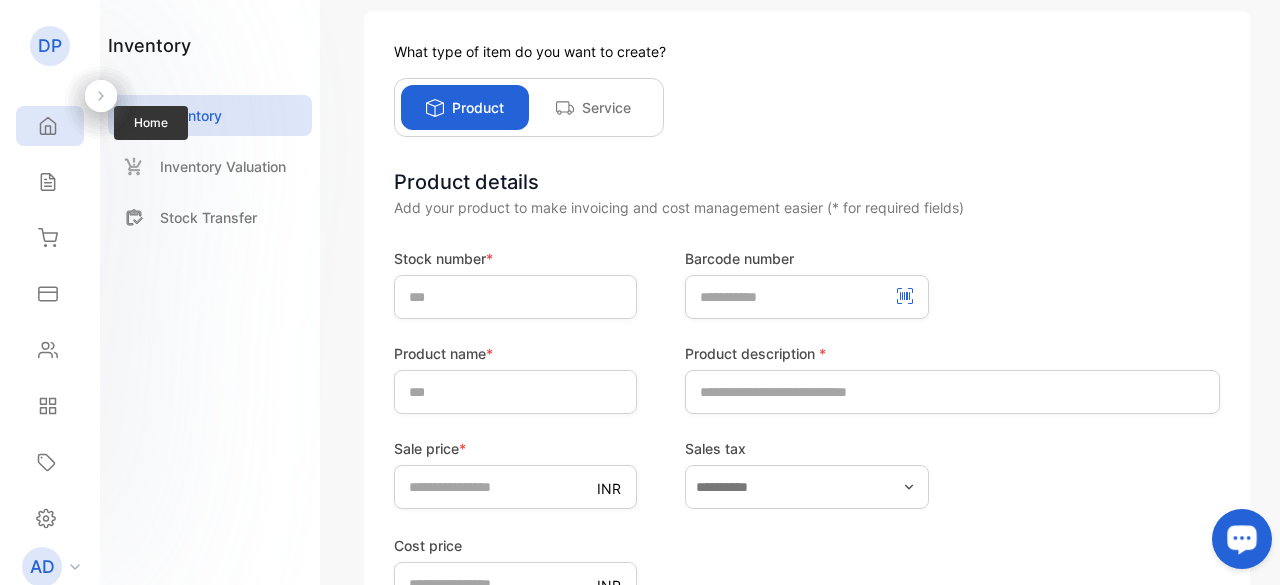 click 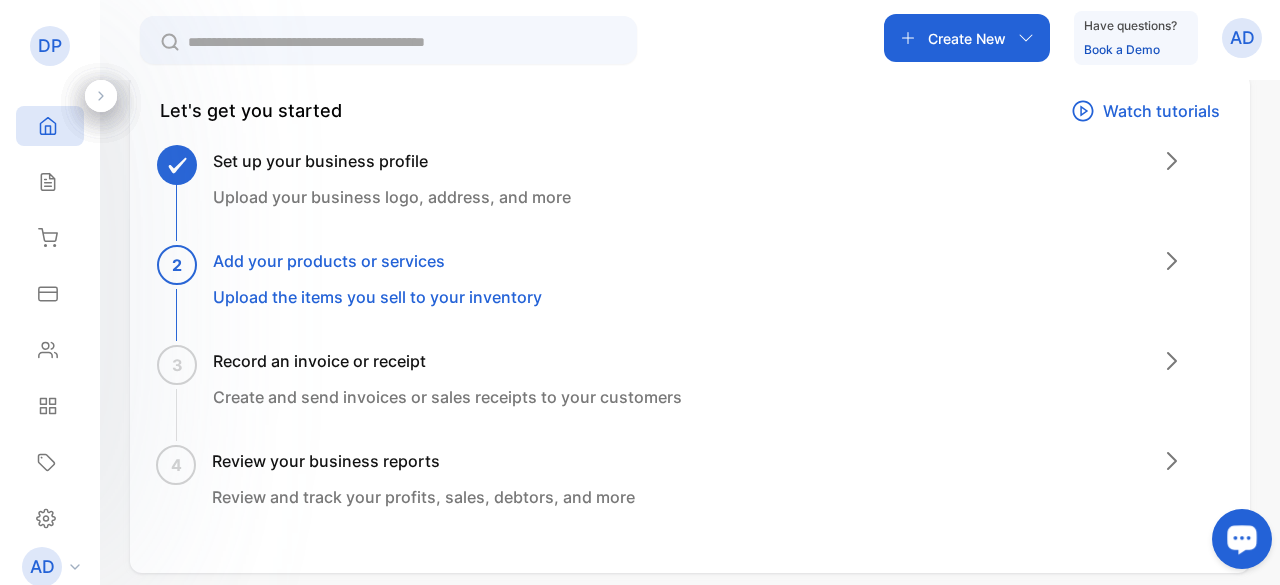click on "Set up your business profile" at bounding box center [392, 161] 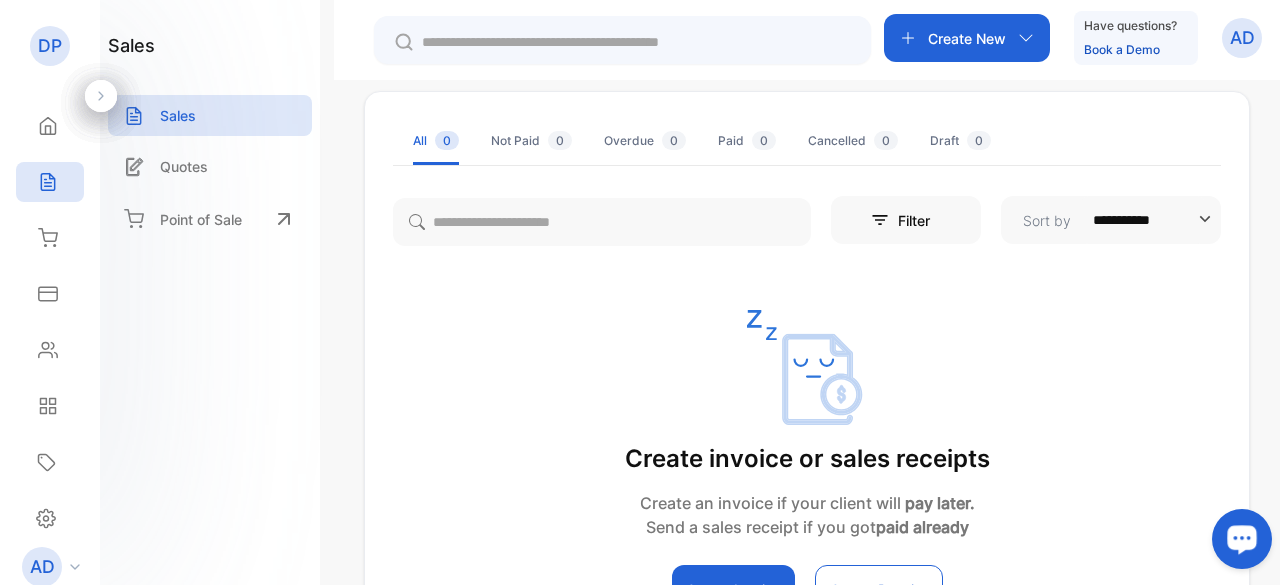 click on "Create New" at bounding box center (967, 38) 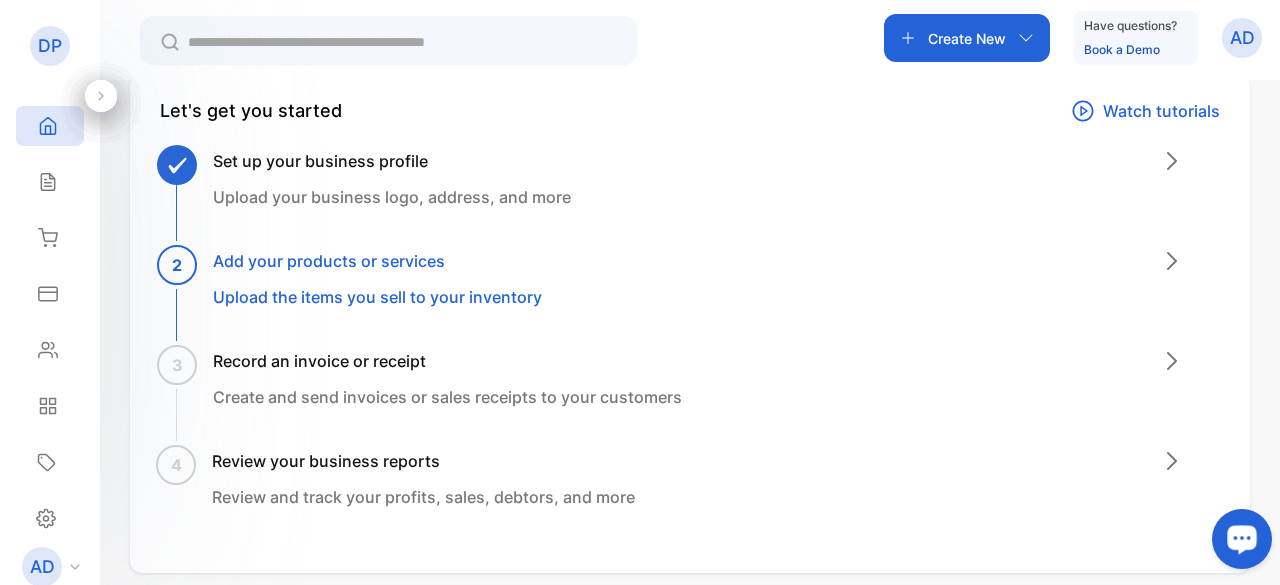 click on "3 Record an invoice or receipt Create and send invoices or sales receipts to your customers" at bounding box center (698, 399) 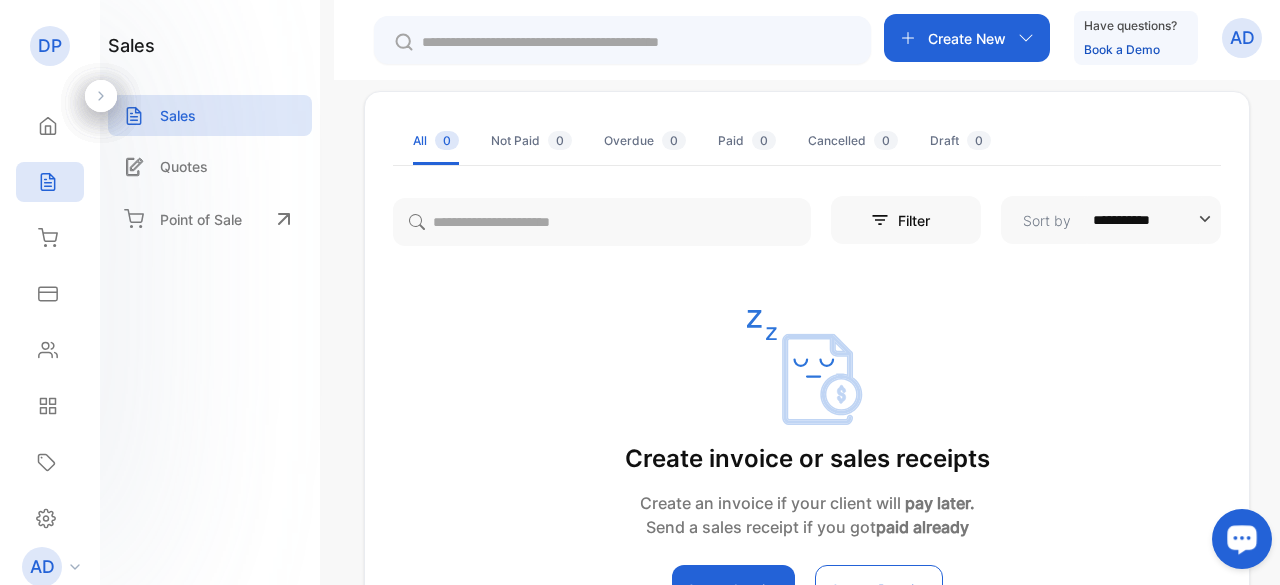 scroll, scrollTop: 314, scrollLeft: 0, axis: vertical 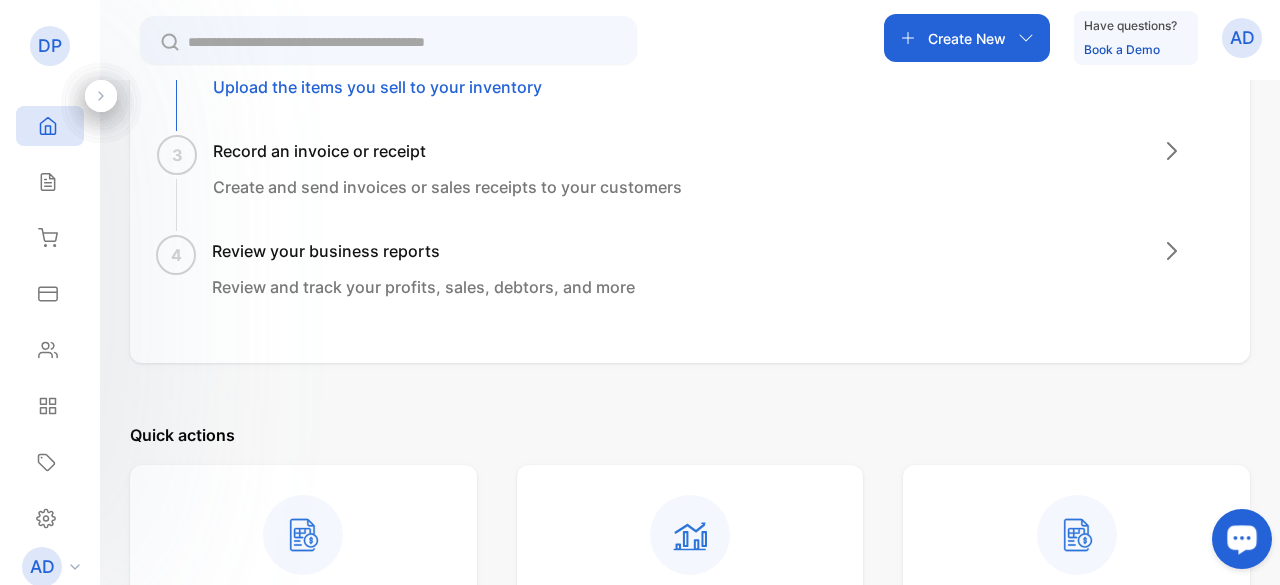 click on "3 Record an invoice or receipt Create and send invoices or sales receipts to your customers" at bounding box center (698, 189) 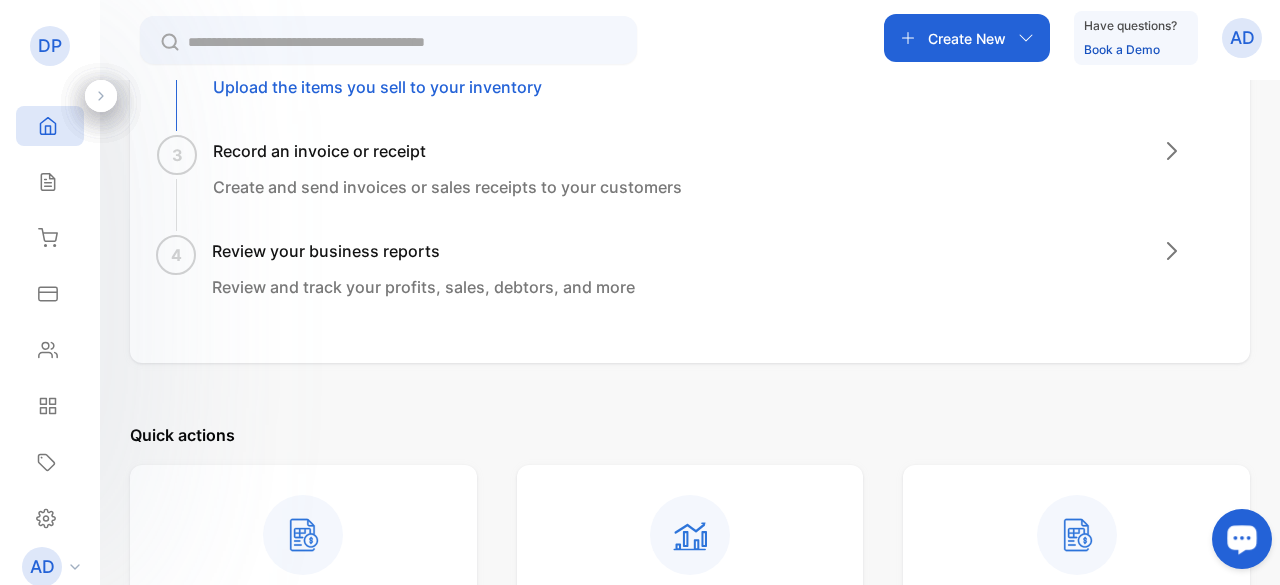 click on "Review your business reports" at bounding box center [423, 251] 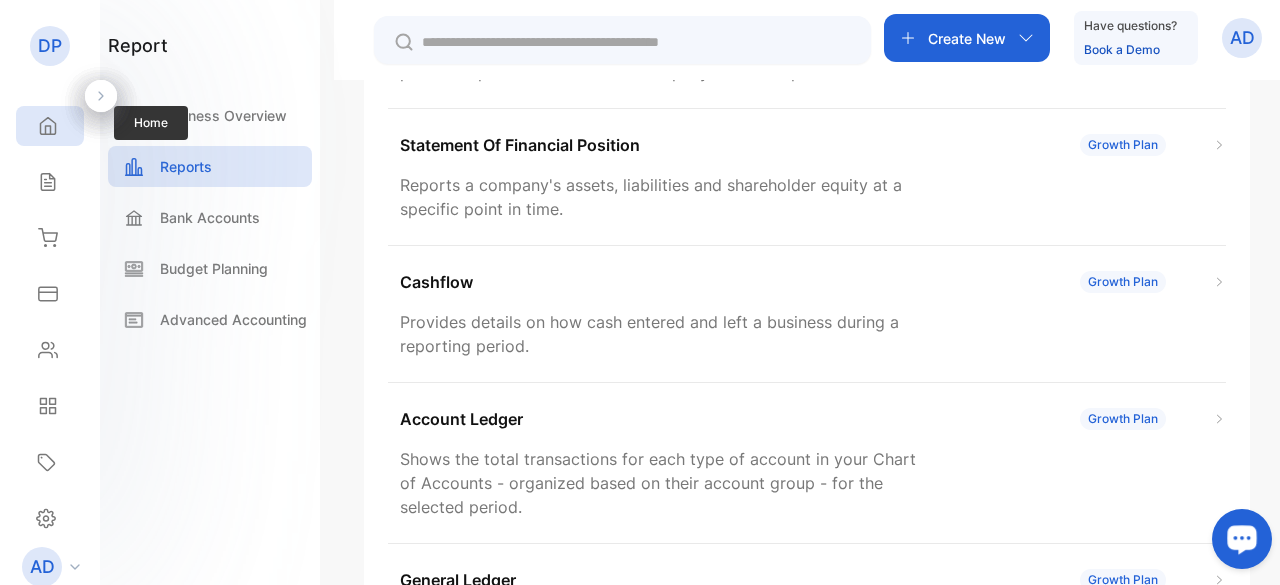 drag, startPoint x: 33, startPoint y: 146, endPoint x: 42, endPoint y: 135, distance: 14.21267 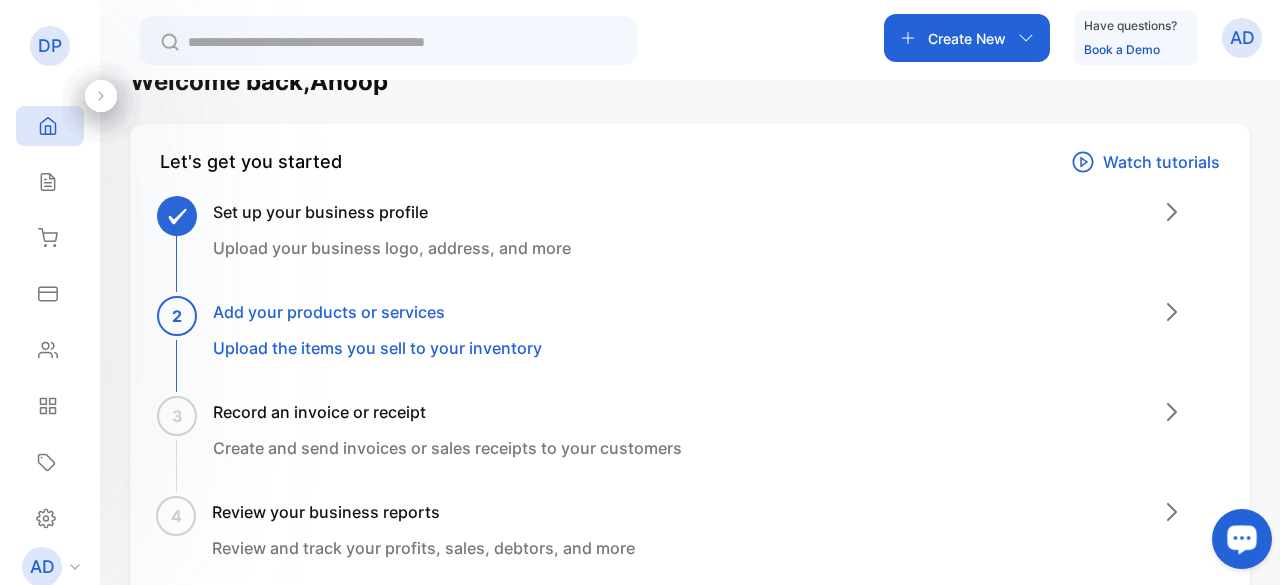 scroll, scrollTop: 54, scrollLeft: 0, axis: vertical 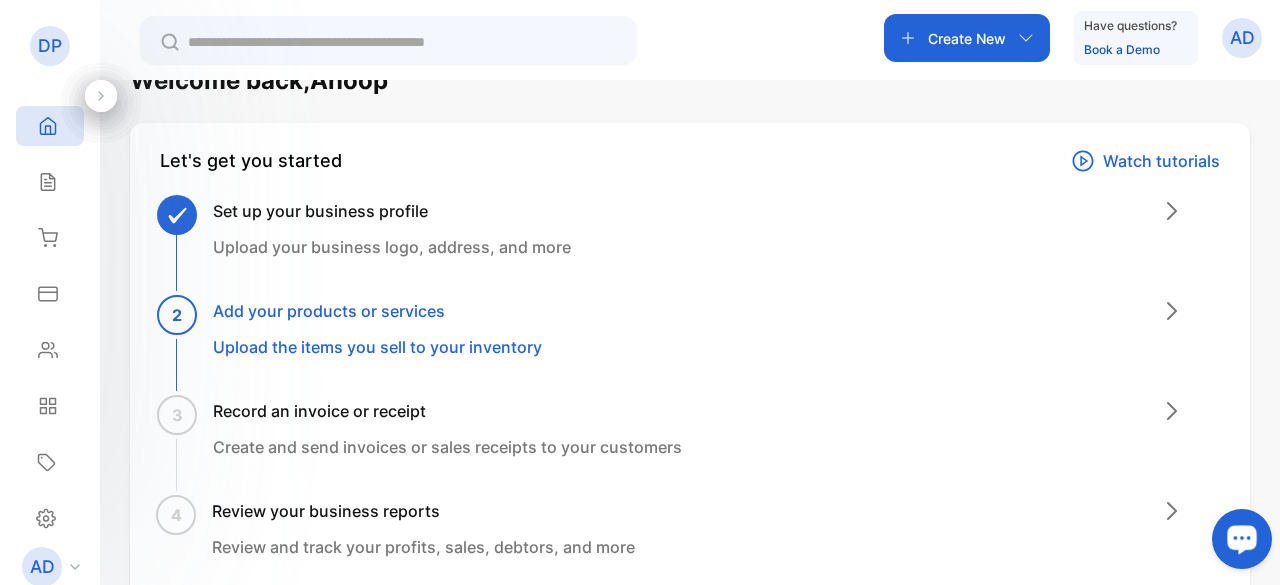 click on "Welcome back,  Anoop  Let's get you started Watch tutorials Set up your business profile Upload your business logo, address, and more 2 Add your products or services Upload the items you sell to your inventory 3 Record an invoice or receipt Create and send invoices or sales receipts to your customers 4 Review your business reports Review and track your profits, sales, debtors, and more  Quick actions send and track invoices get your business report send and track receipts manage your inventory control your expenses manage customers Invite team member Add people in your team to your account Add new member You are trying the Growth plan 13  days till the plan expires Select plan Help center Documentation Explore our guides, tutorials and videos of all Vencru features Get familiar Feature request Missing a feature or have a suggestion? Send a feature request Request feature Talk to an expert Connect with a Vencru expert to find out what features and plans suit your needs Open the chat" at bounding box center [690, 869] 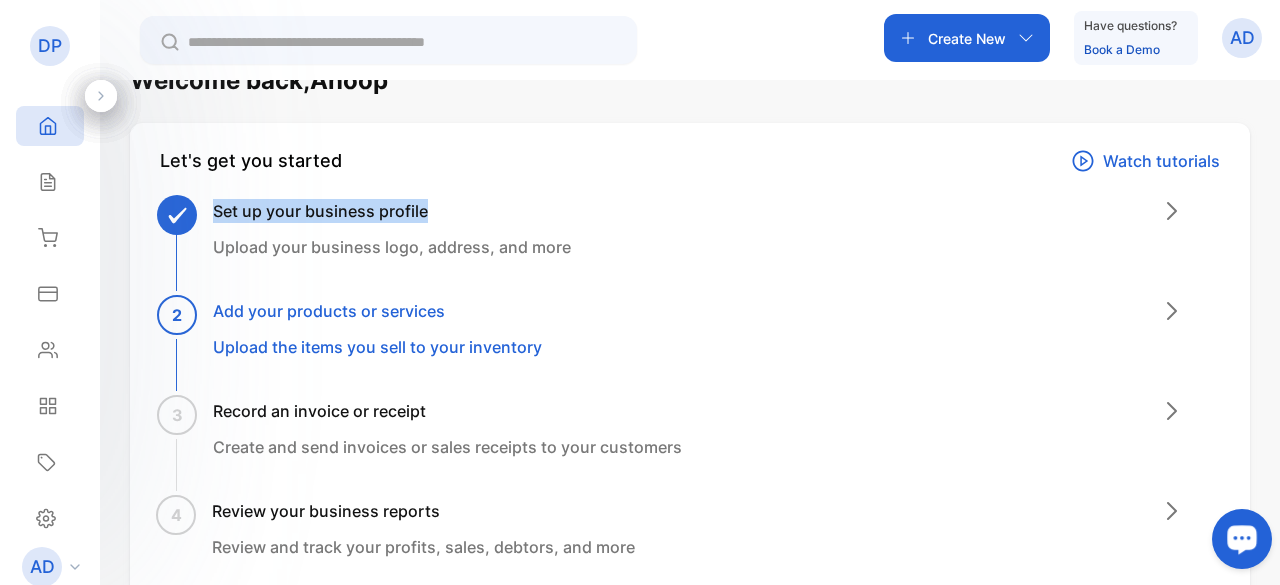 drag, startPoint x: 430, startPoint y: 211, endPoint x: 211, endPoint y: 200, distance: 219.27608 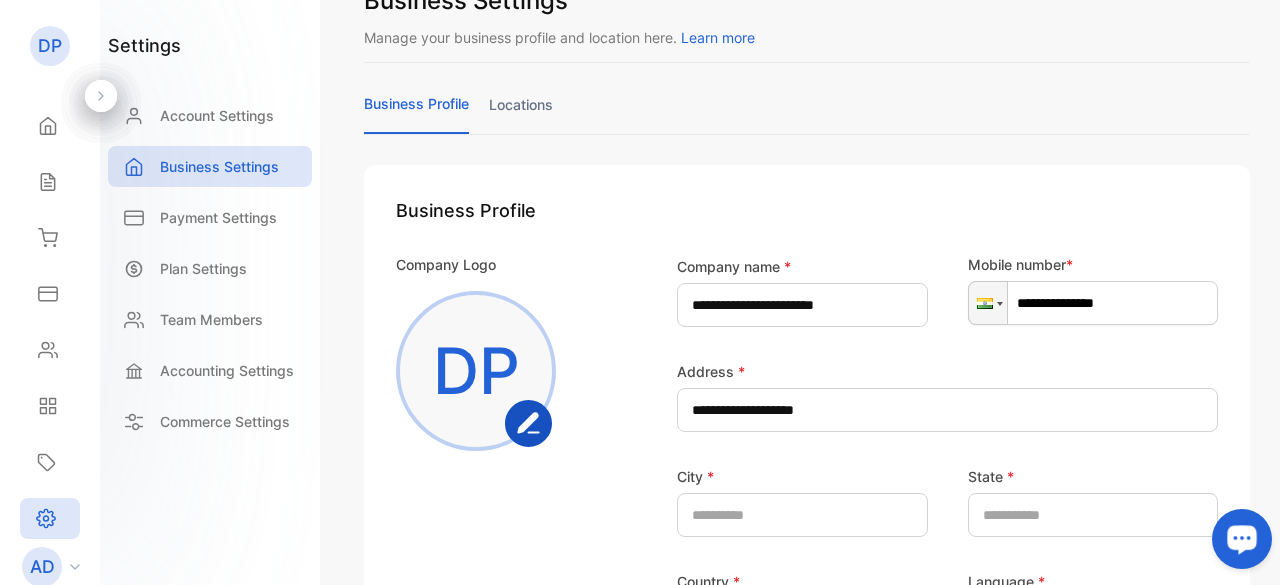 click on "Payment Settings" at bounding box center [210, 217] 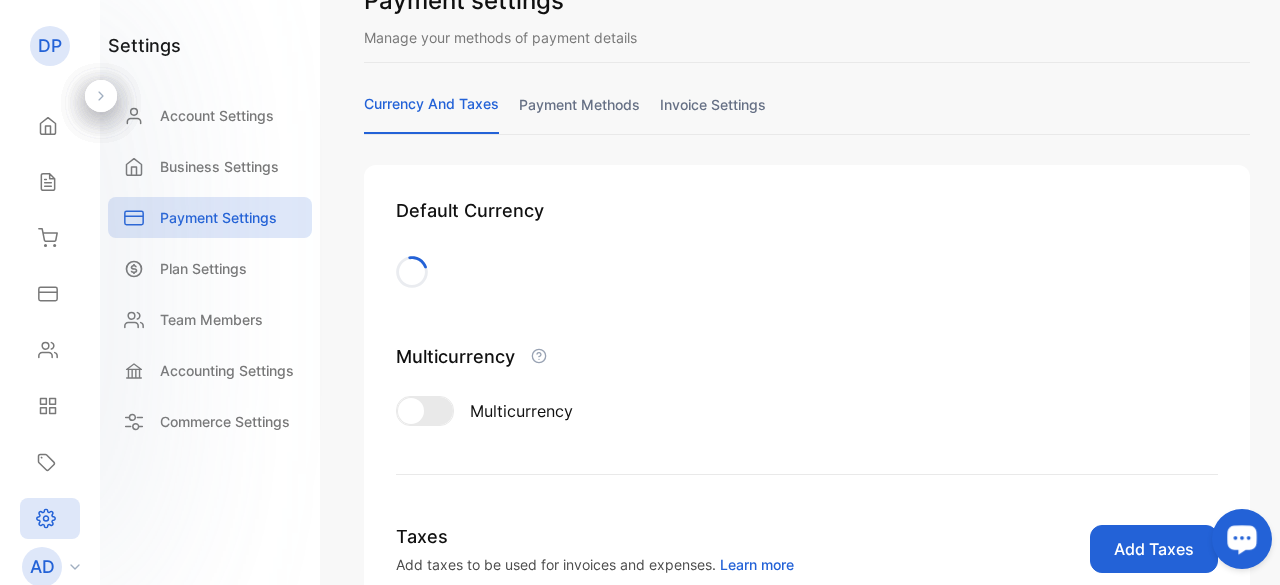 click on "Payment Settings" at bounding box center (210, 217) 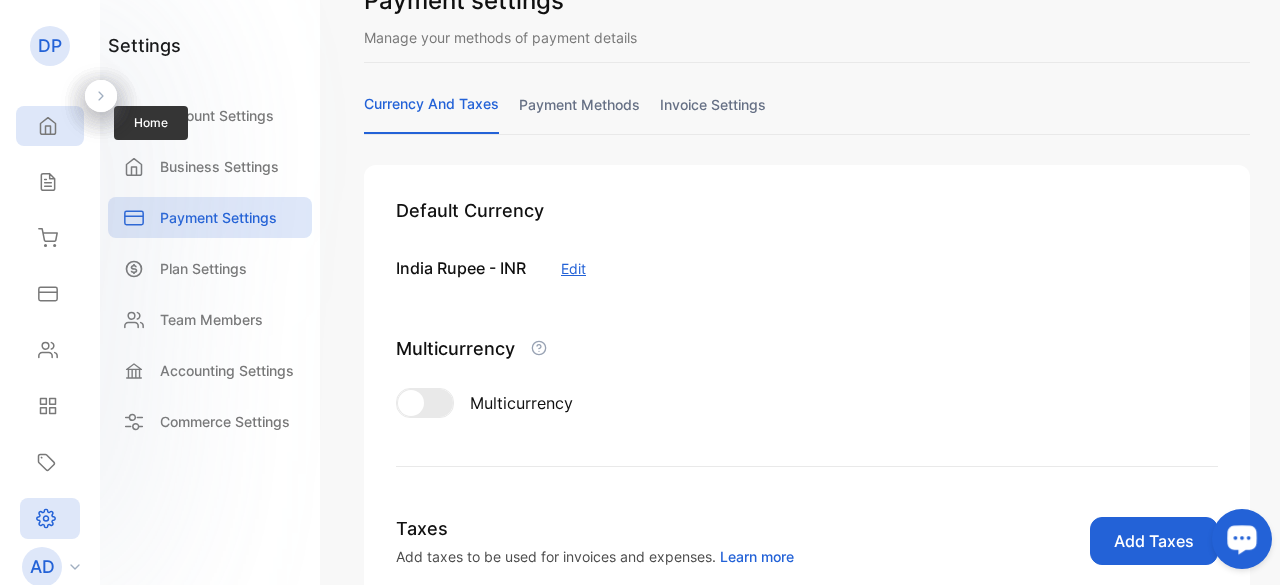 click 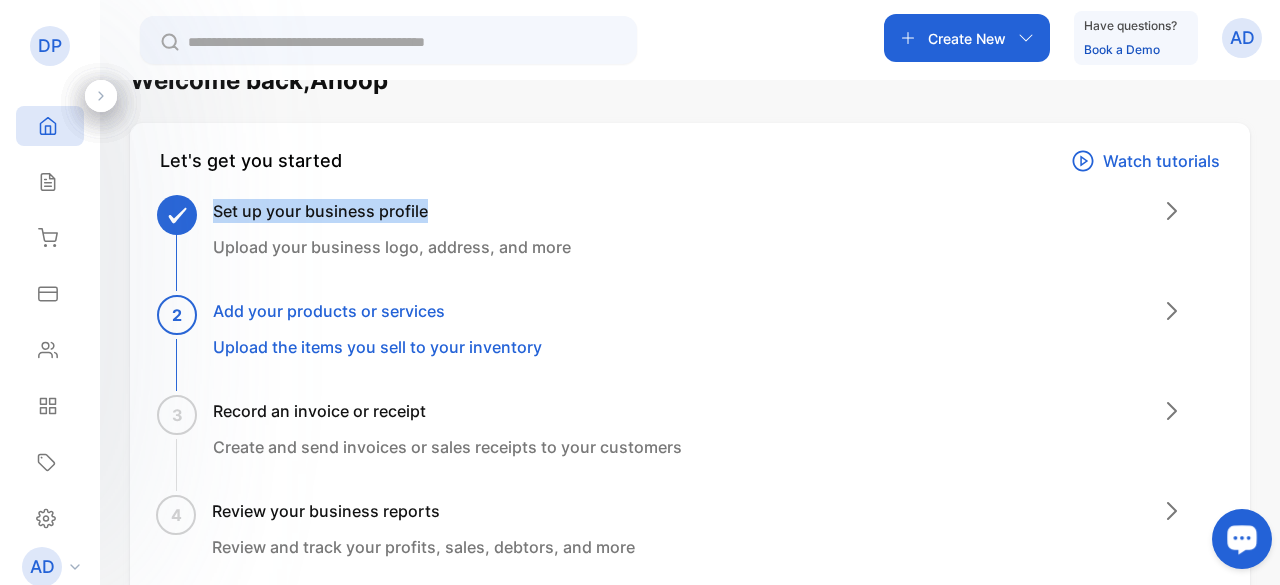 drag, startPoint x: 446, startPoint y: 213, endPoint x: 216, endPoint y: 203, distance: 230.21729 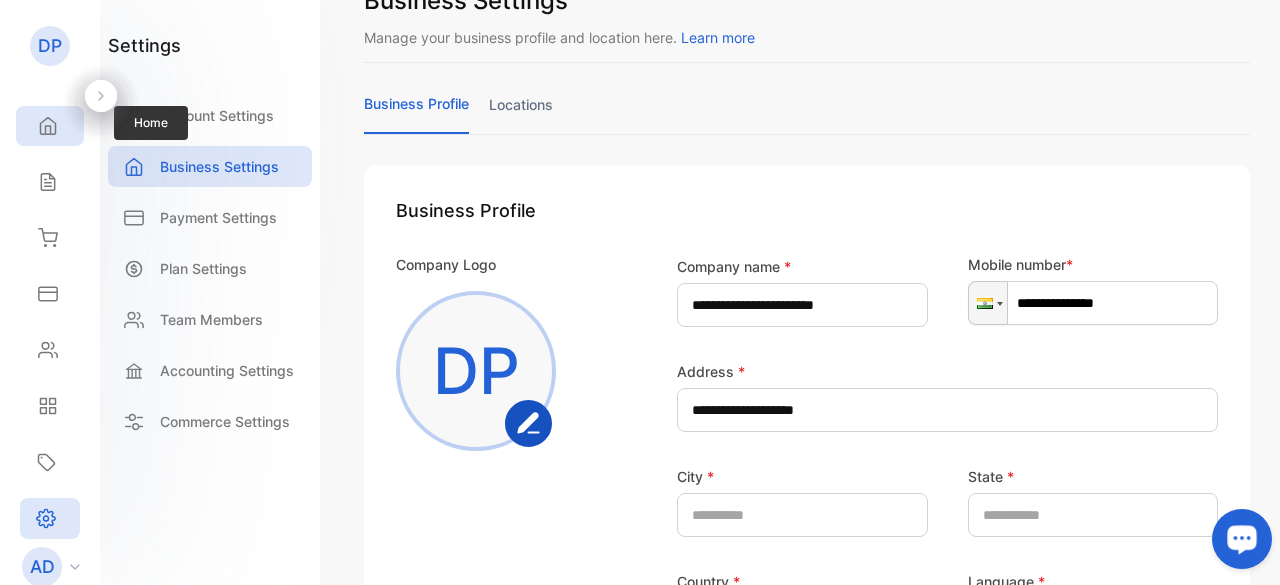 drag, startPoint x: 216, startPoint y: 203, endPoint x: 53, endPoint y: 123, distance: 181.57367 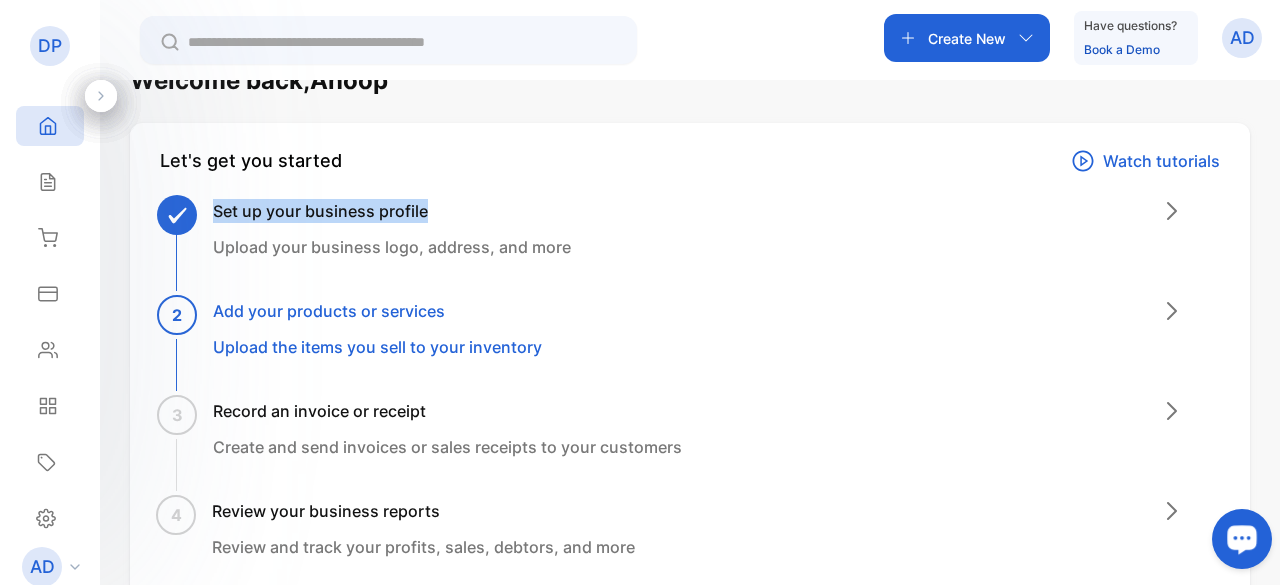 drag, startPoint x: 444, startPoint y: 205, endPoint x: 212, endPoint y: 205, distance: 232 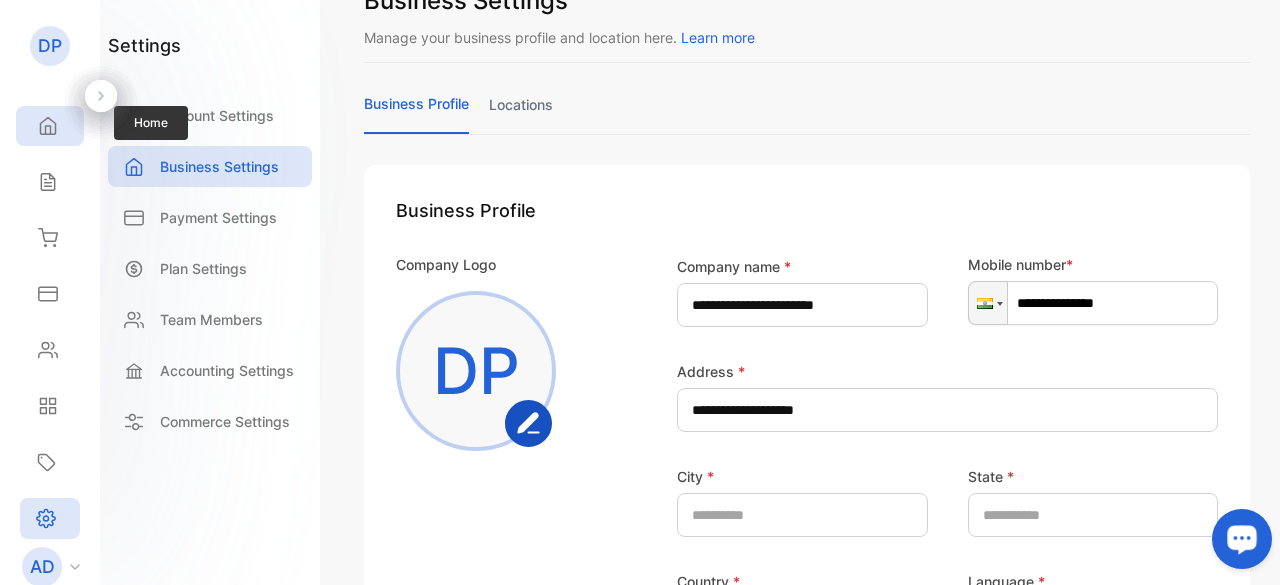 click on "Home" at bounding box center [50, 126] 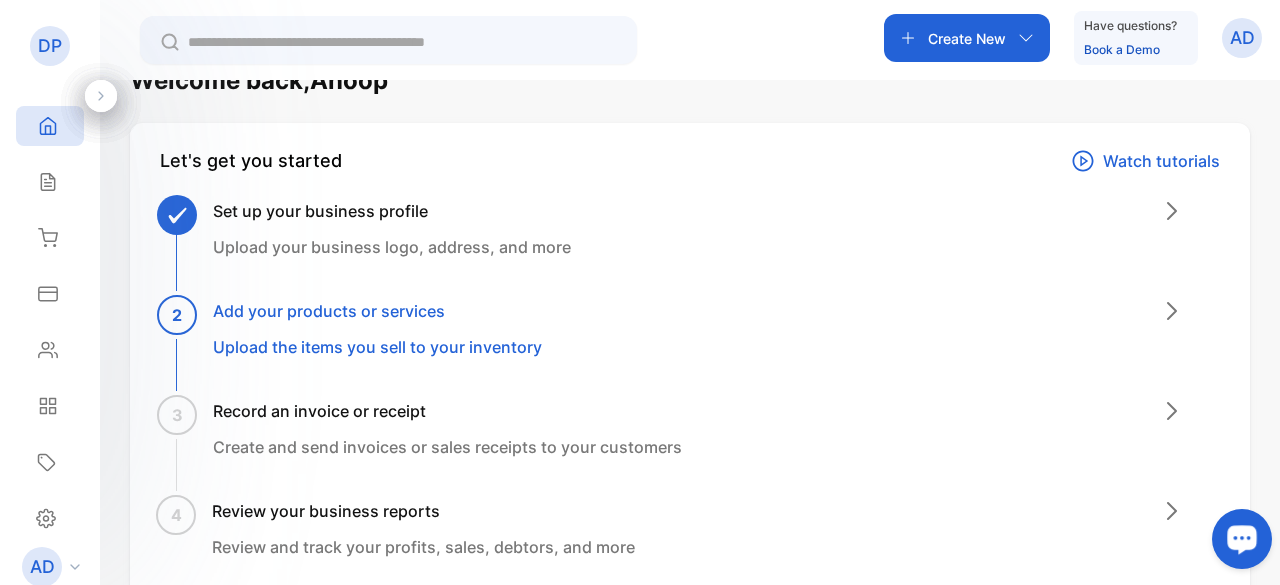 drag, startPoint x: 378, startPoint y: 207, endPoint x: 812, endPoint y: 243, distance: 435.49054 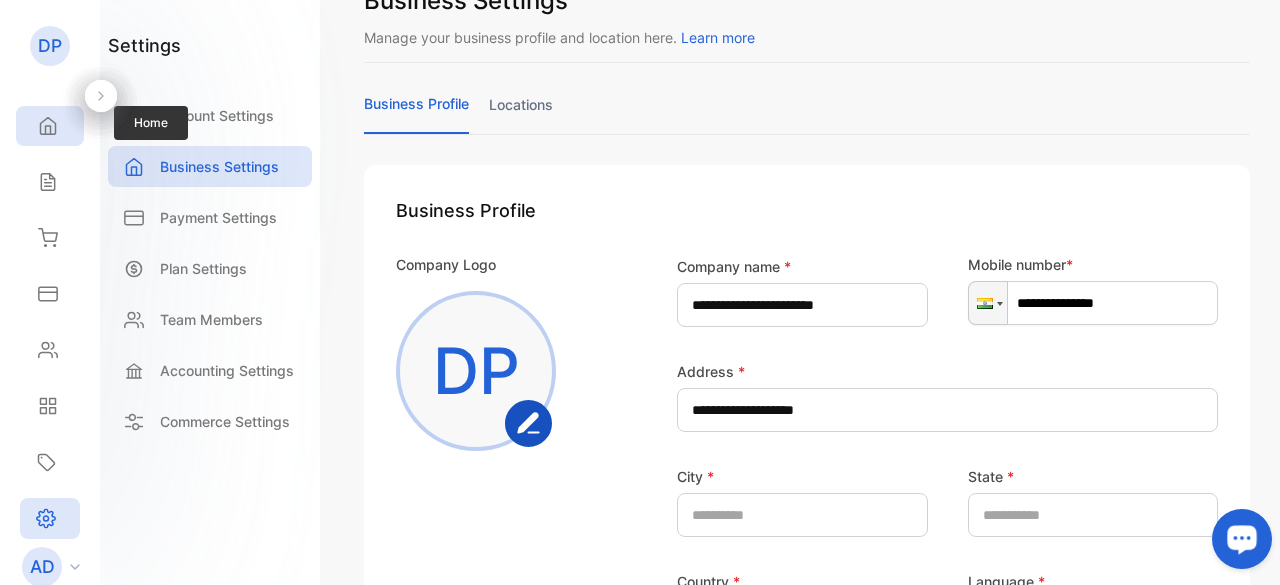 click on "Home" at bounding box center (50, 126) 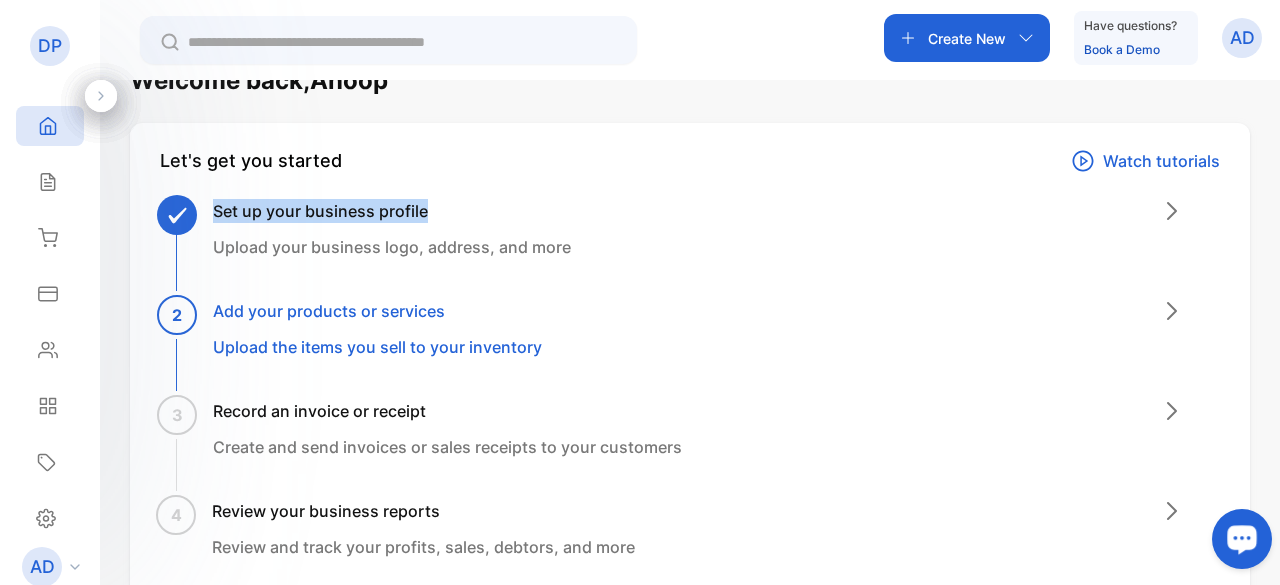 drag, startPoint x: 426, startPoint y: 205, endPoint x: 216, endPoint y: 213, distance: 210.15233 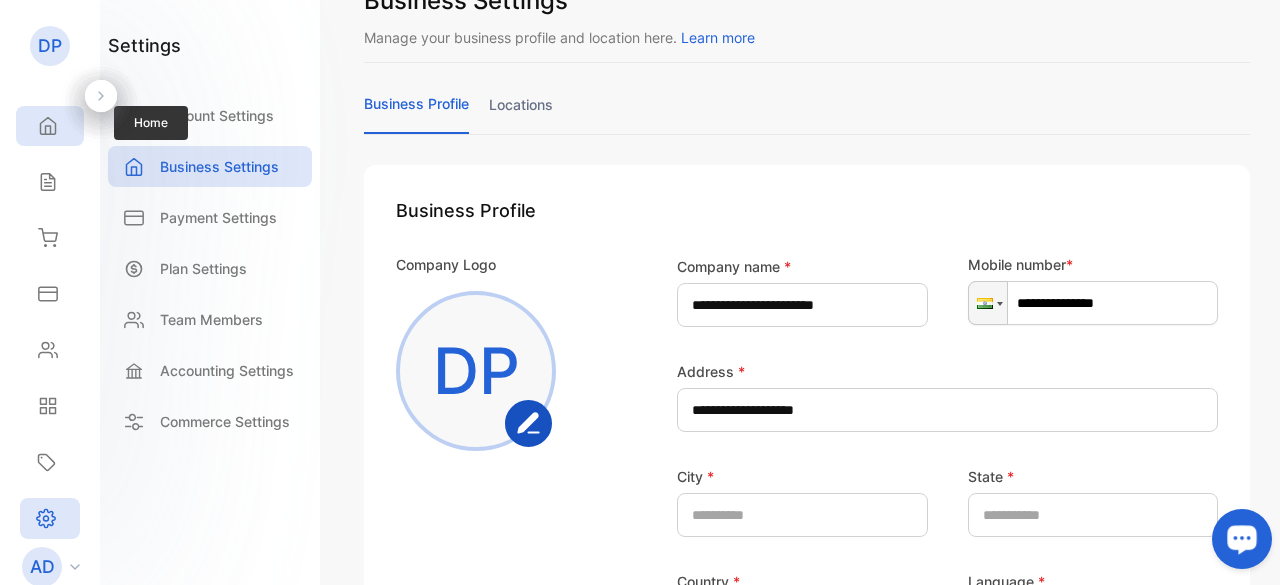 click 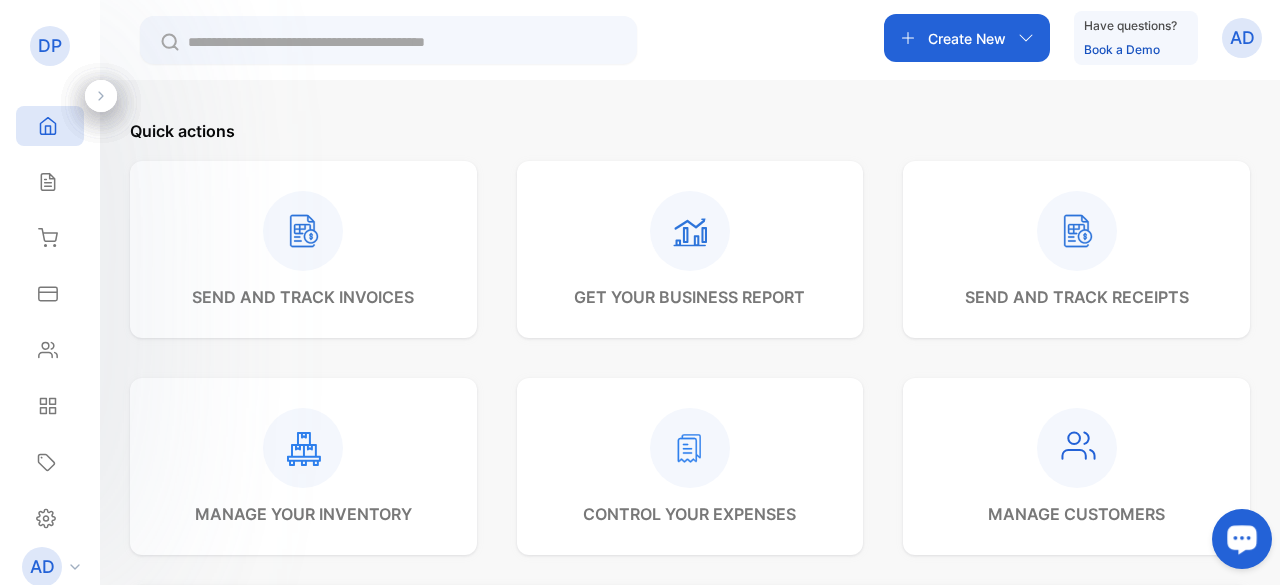 scroll, scrollTop: 636, scrollLeft: 0, axis: vertical 